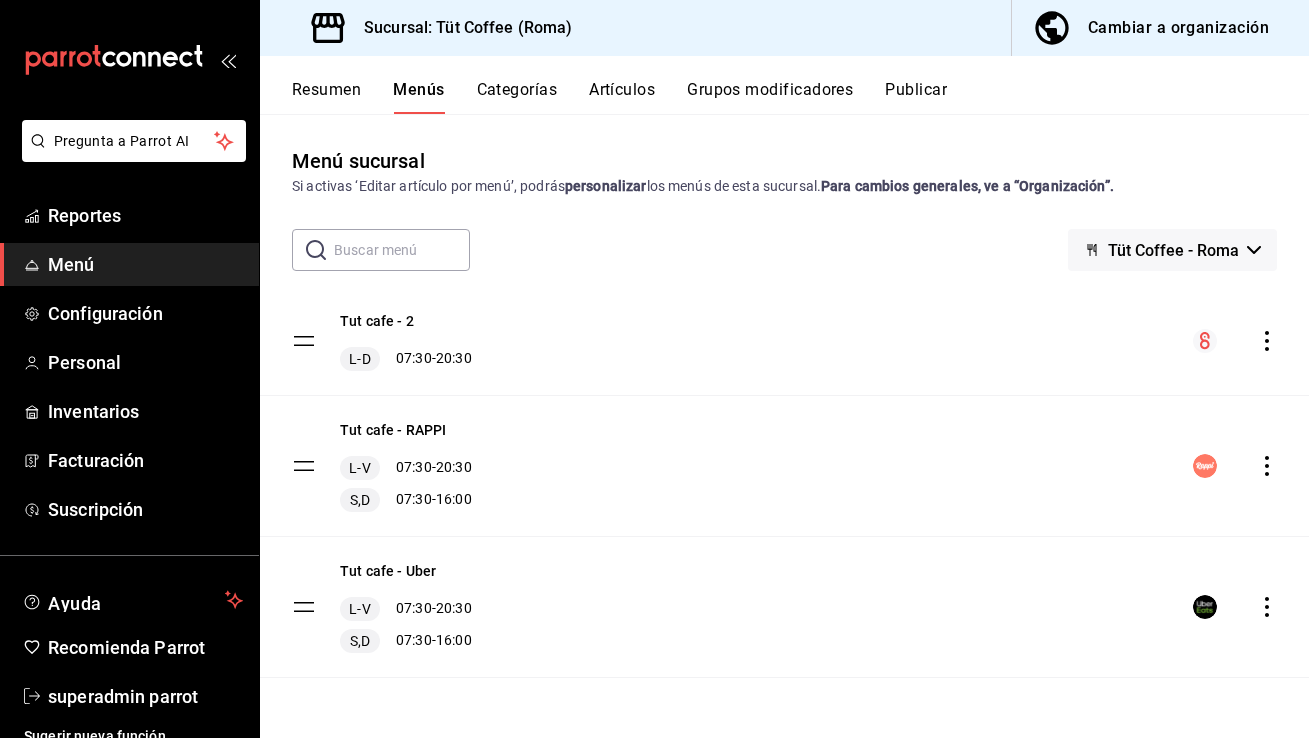 scroll, scrollTop: 0, scrollLeft: 0, axis: both 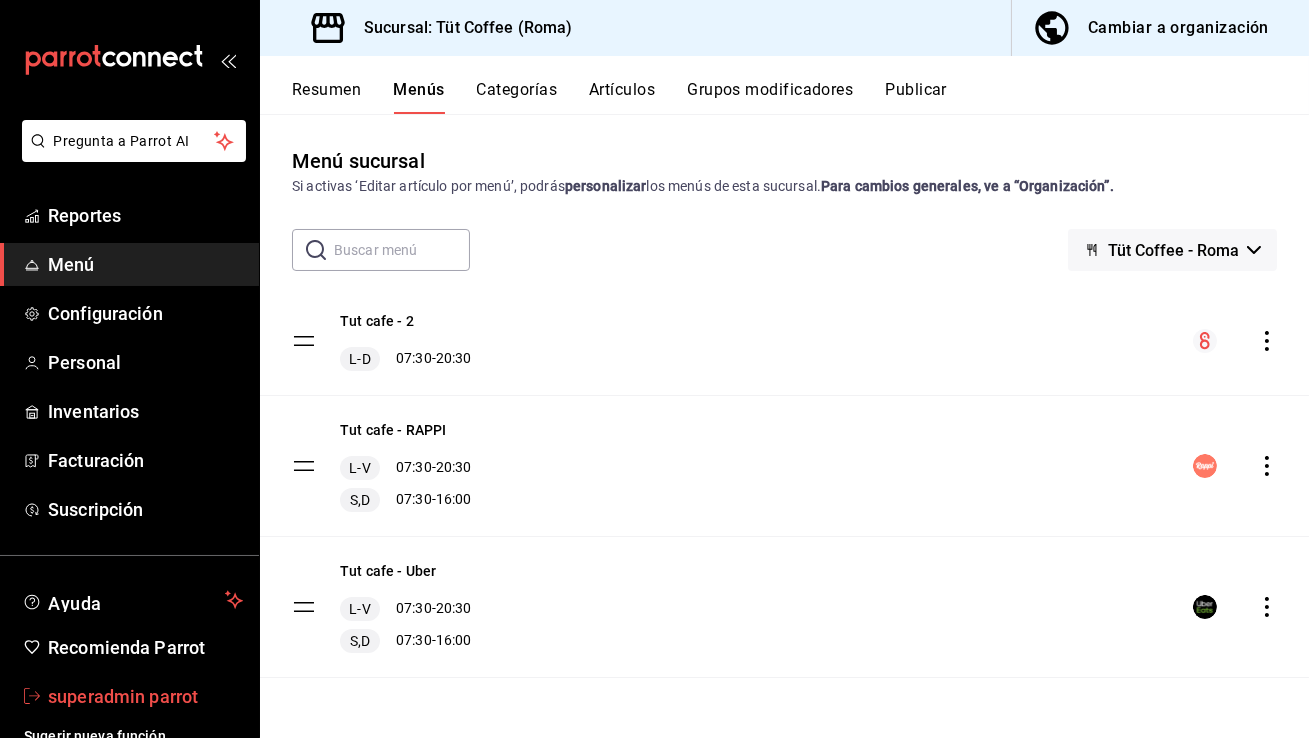 click on "superadmin parrot" at bounding box center [145, 696] 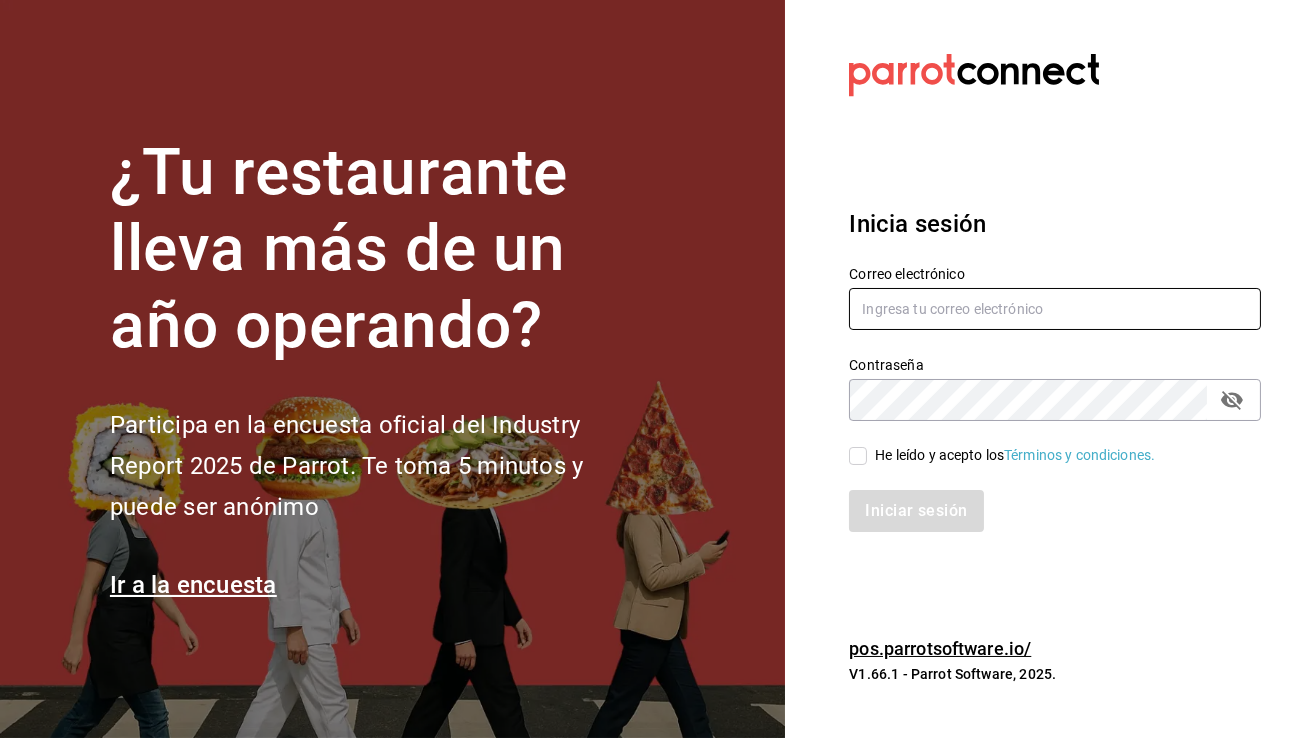 click at bounding box center [1055, 309] 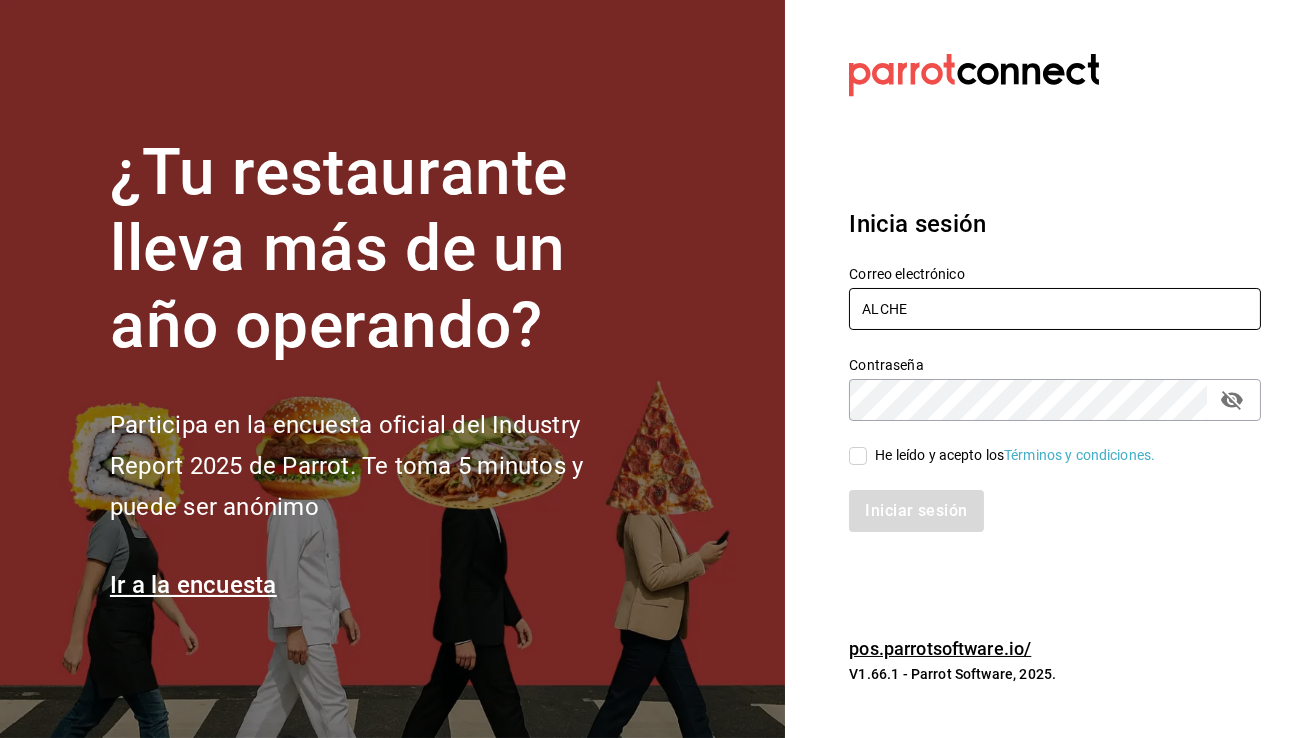 type on "[EMAIL]" 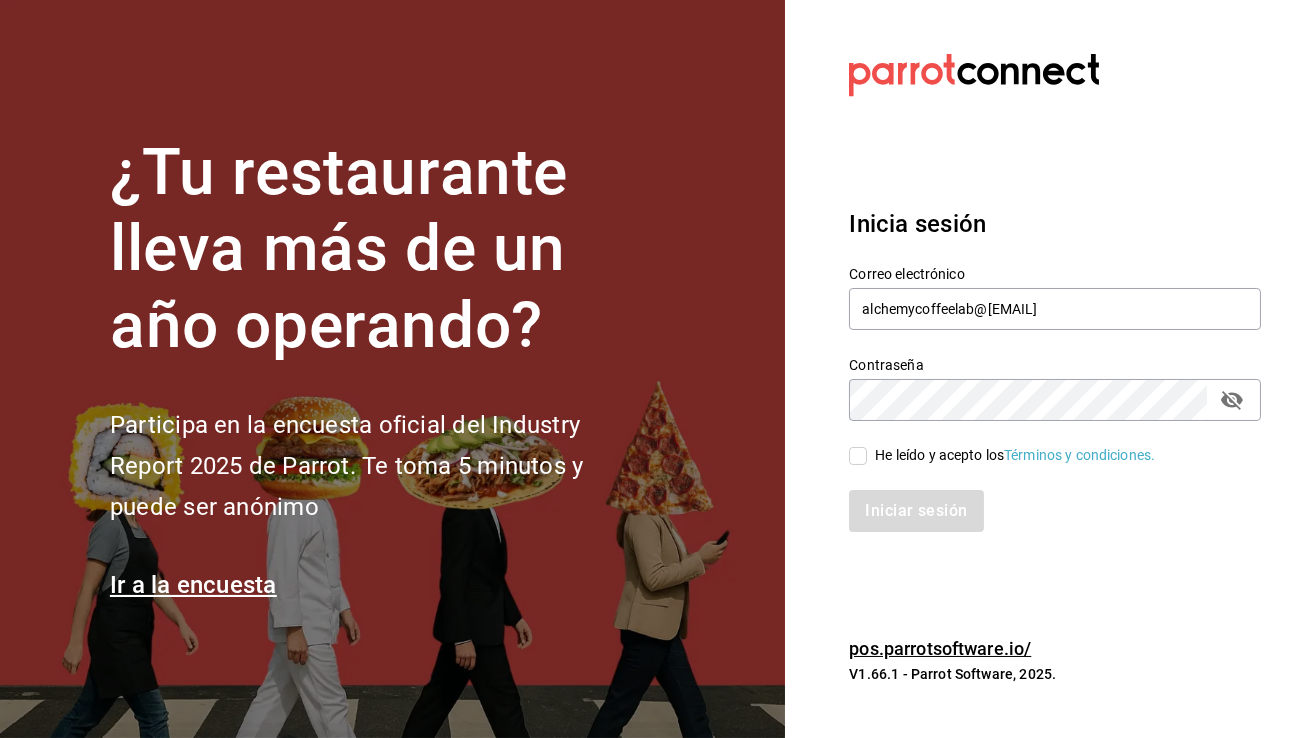 click on "He leído y acepto los  Términos y condiciones." at bounding box center (858, 456) 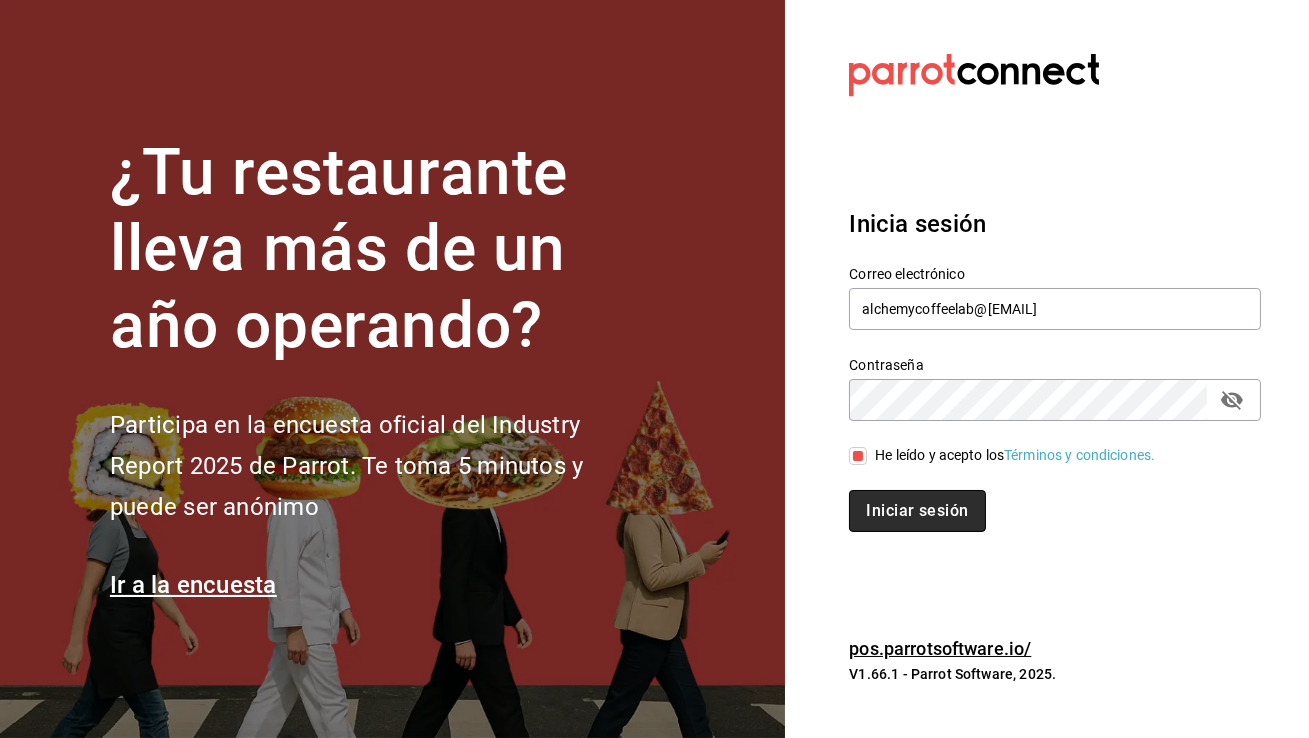 click on "Iniciar sesión" at bounding box center [917, 511] 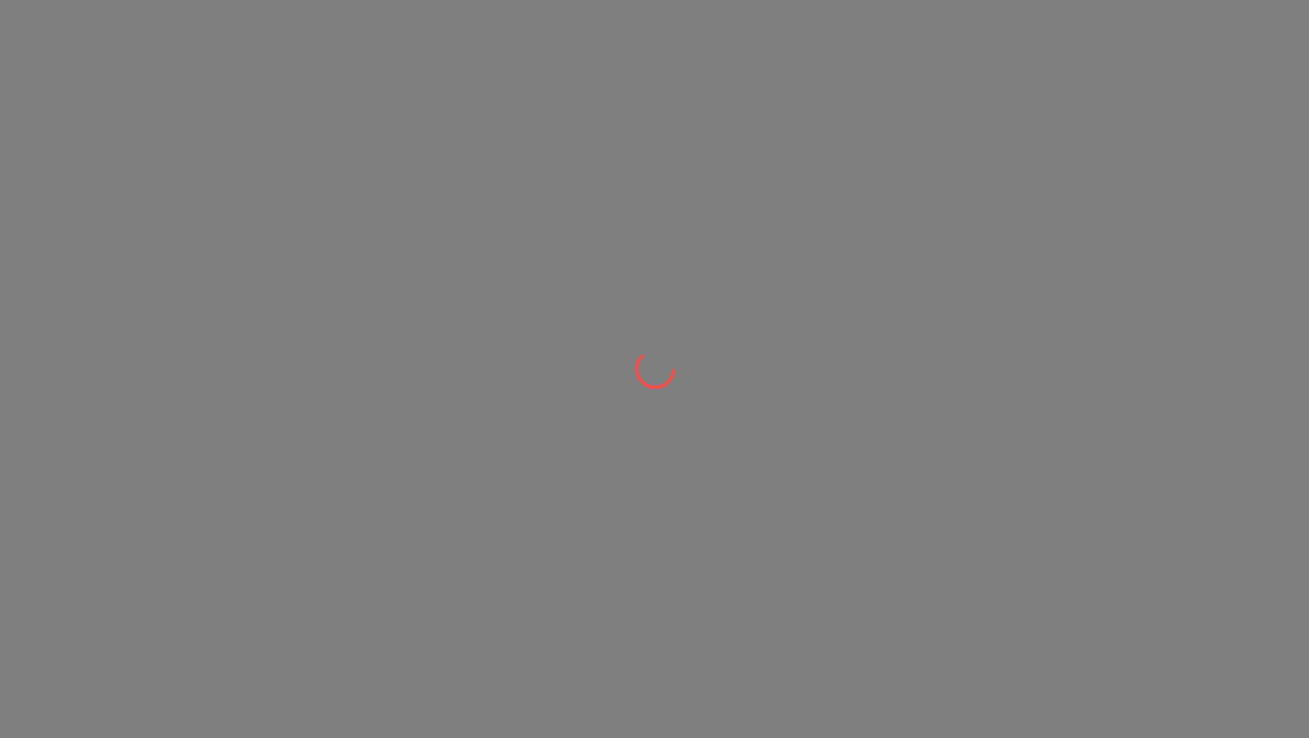 scroll, scrollTop: 0, scrollLeft: 0, axis: both 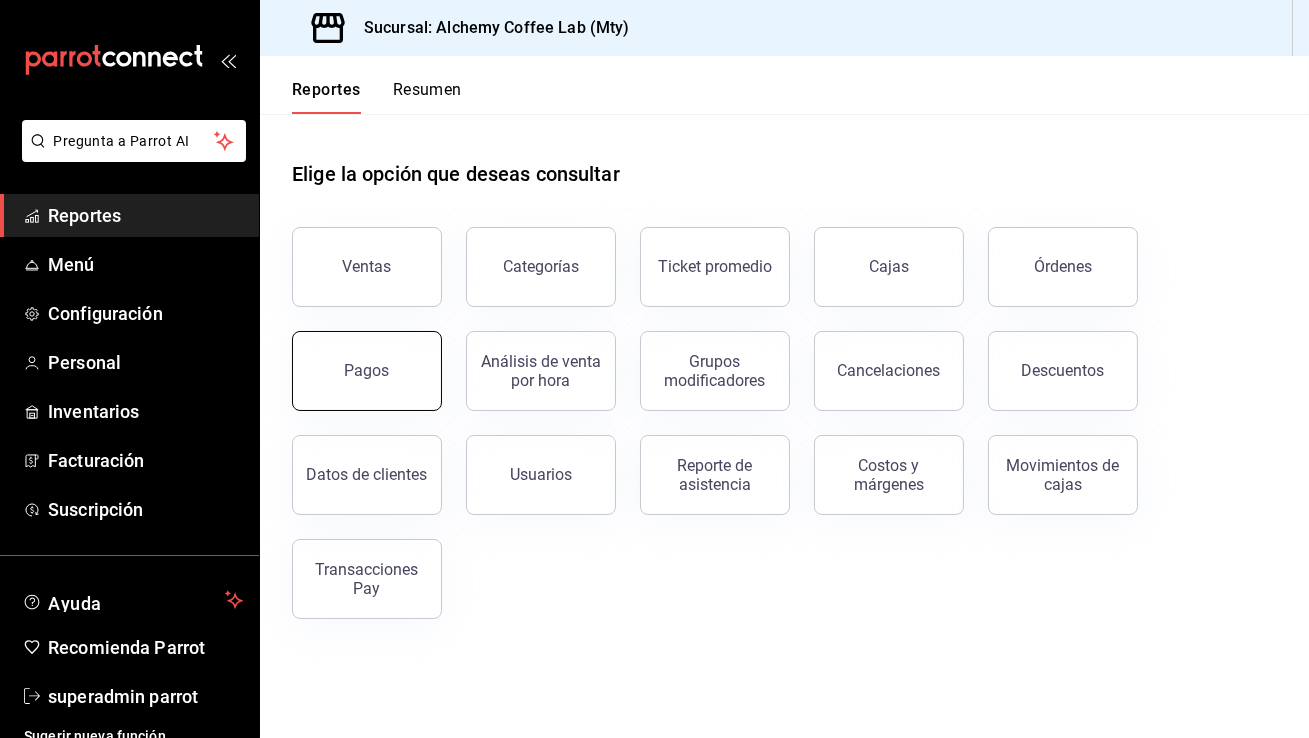 click on "Pagos" at bounding box center [367, 371] 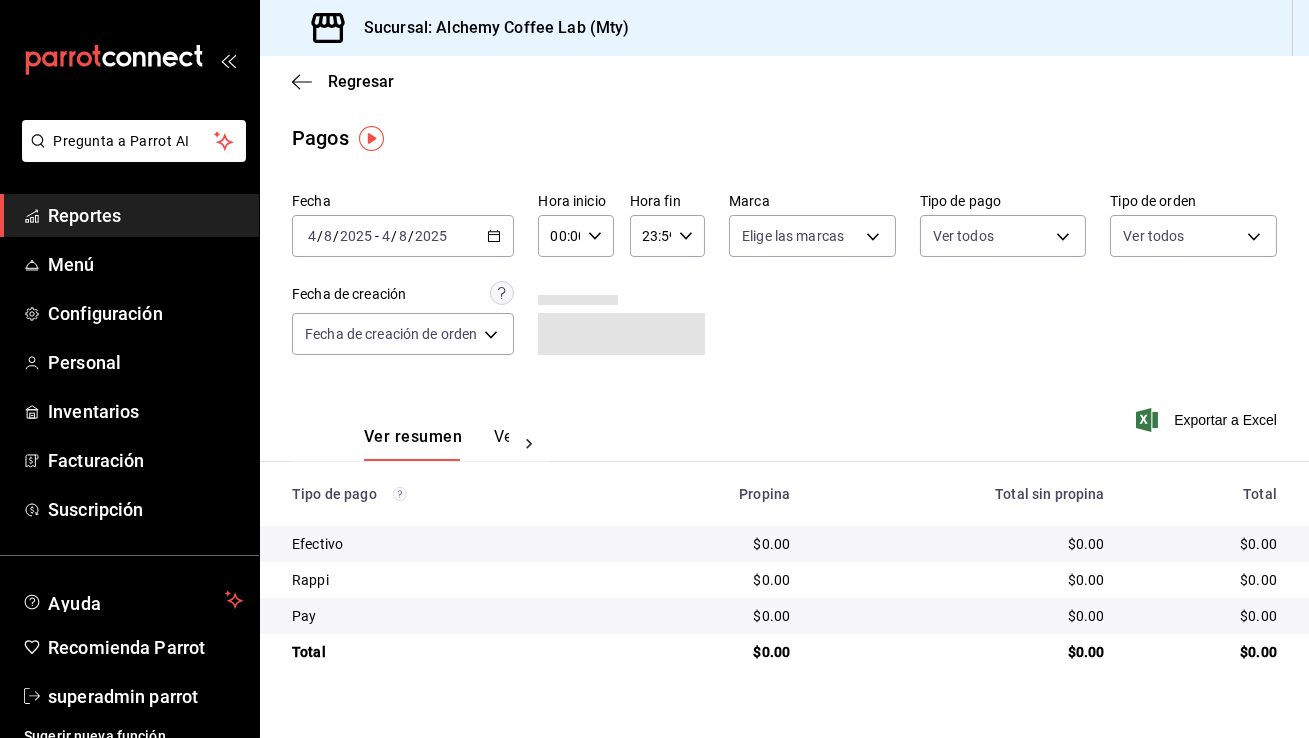 click on "2025-08-04 4 / 8 / 2025 - 2025-08-04 4 / 8 / 2025" at bounding box center [403, 236] 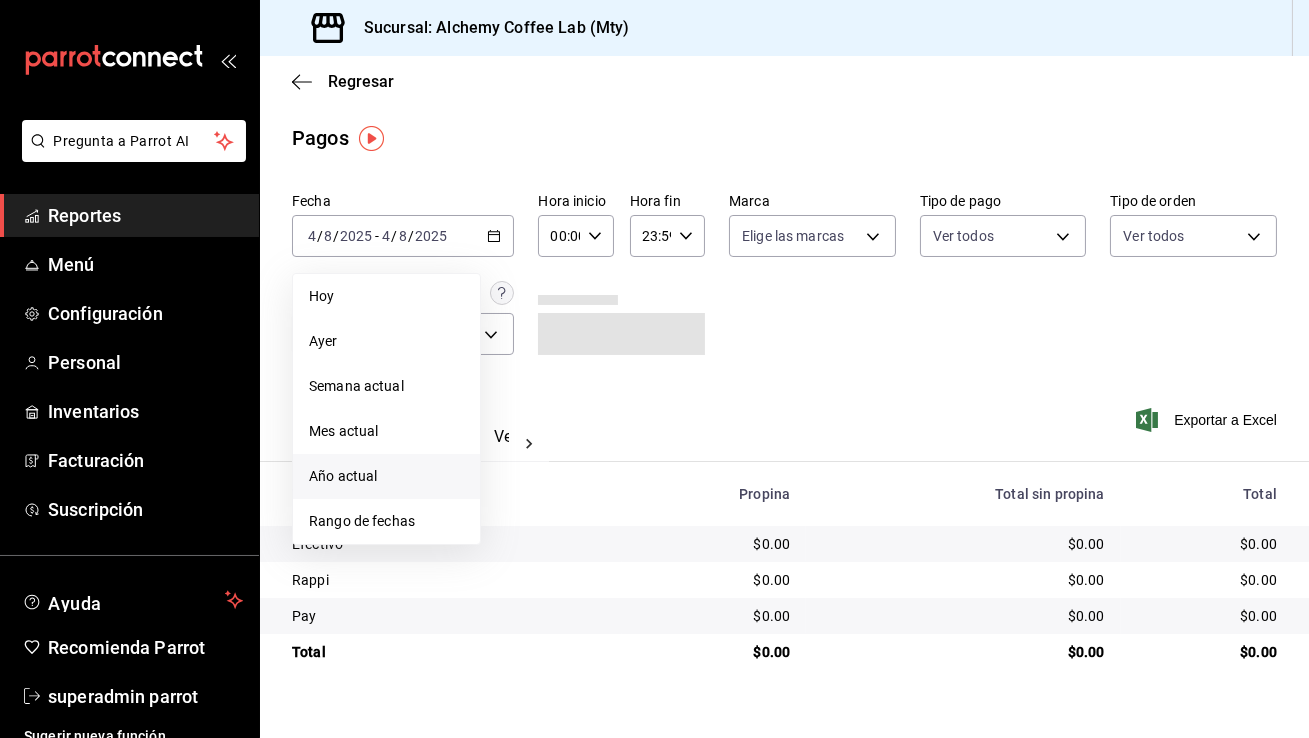 click on "Año actual" at bounding box center [386, 476] 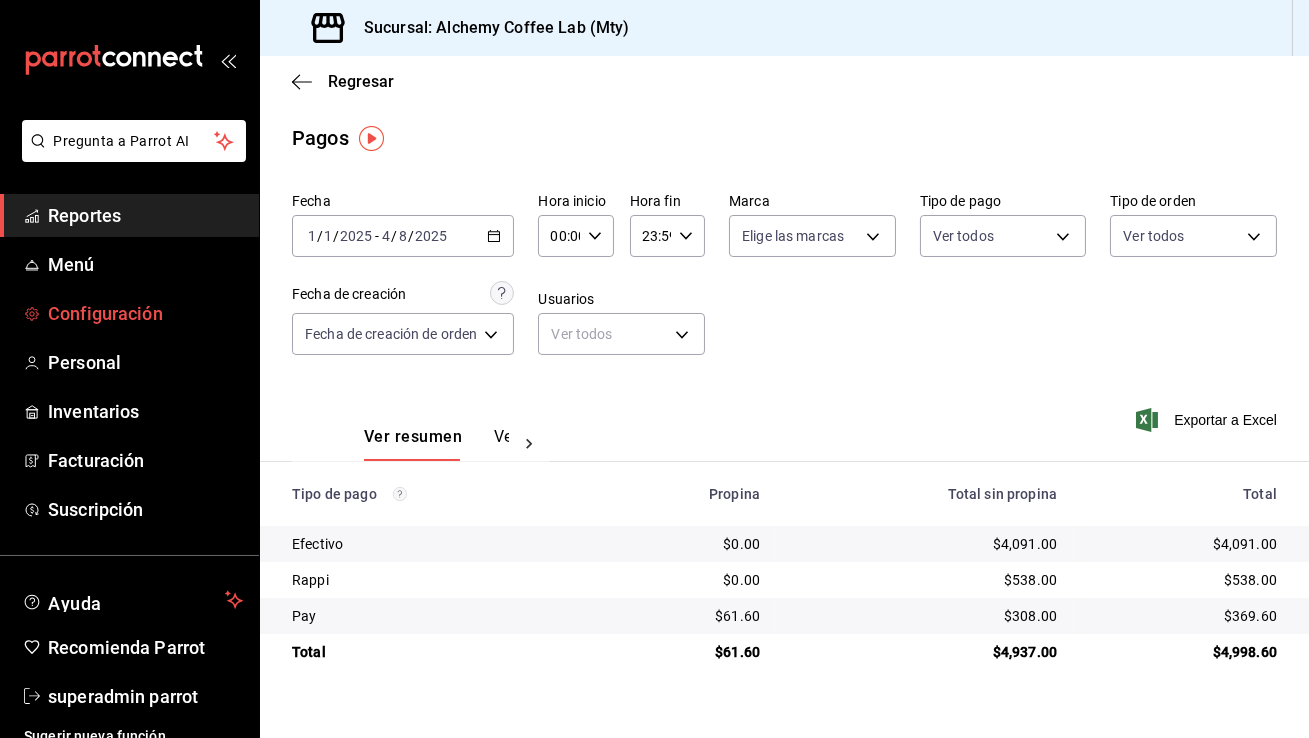 click on "Configuración" at bounding box center [145, 313] 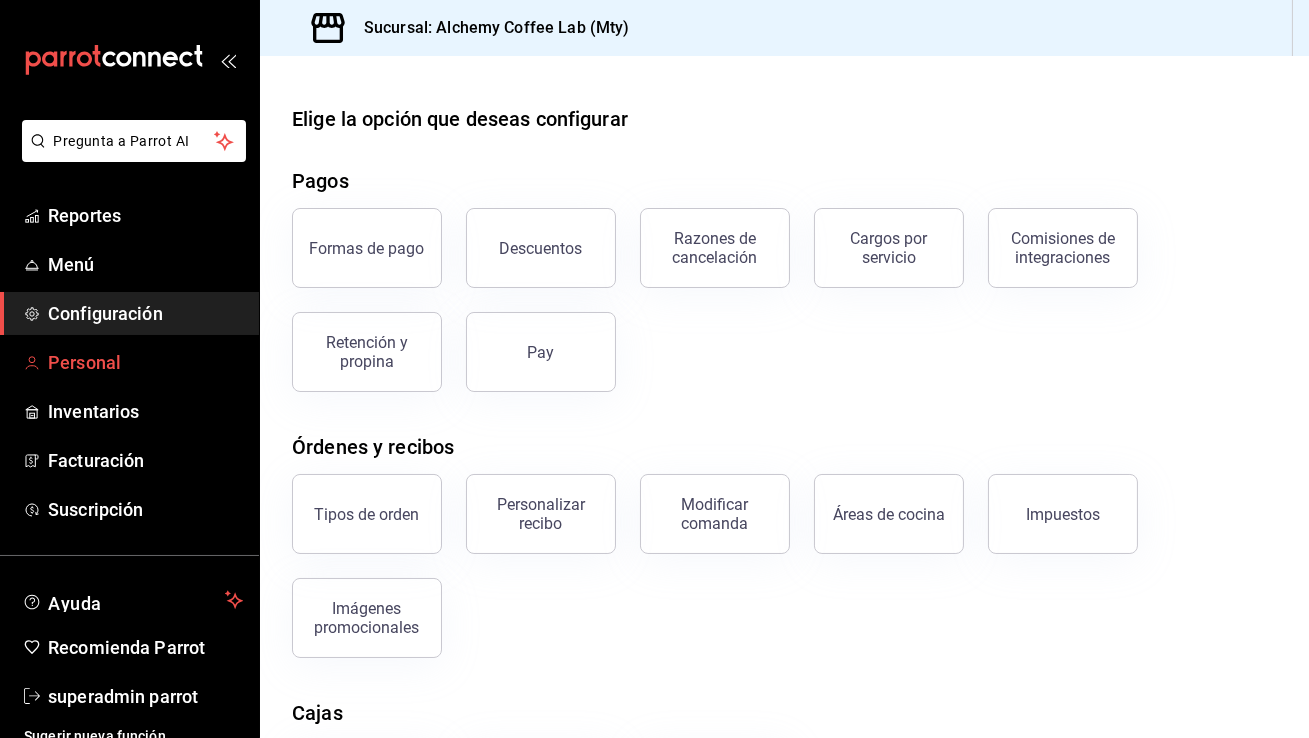 click on "Personal" at bounding box center [145, 362] 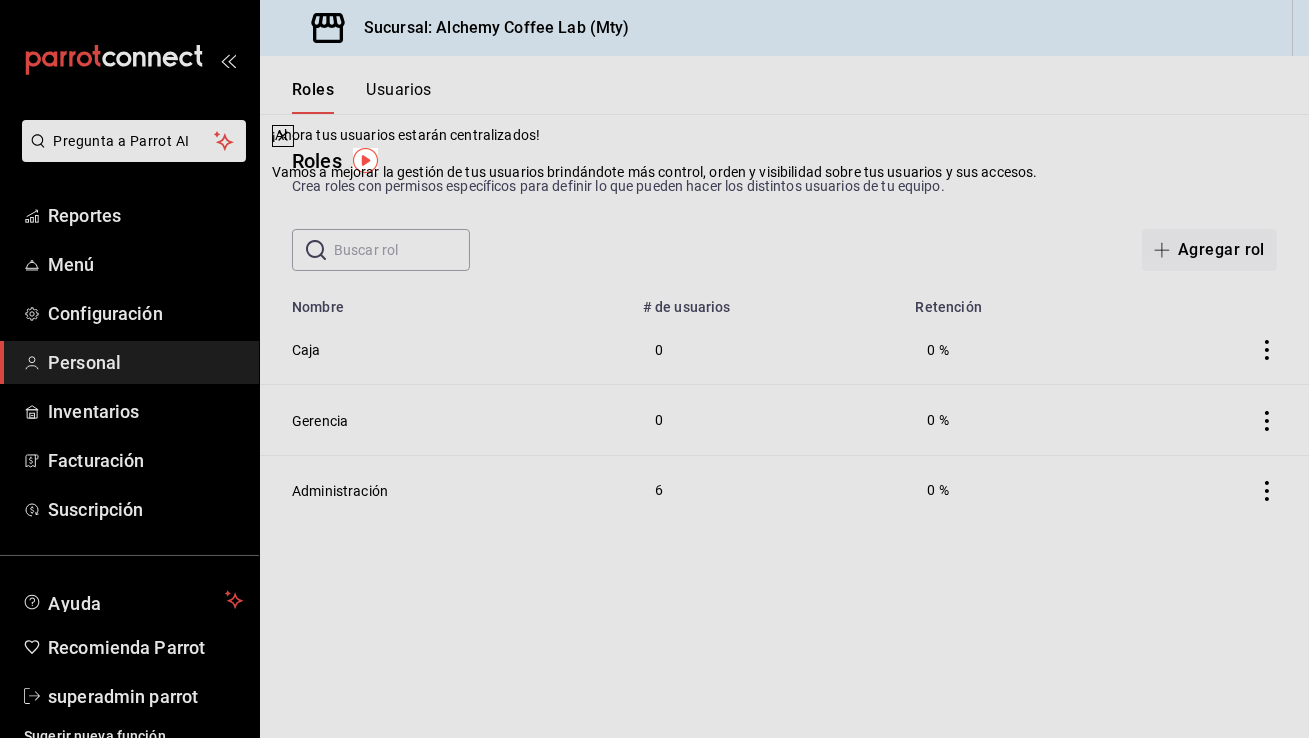 click 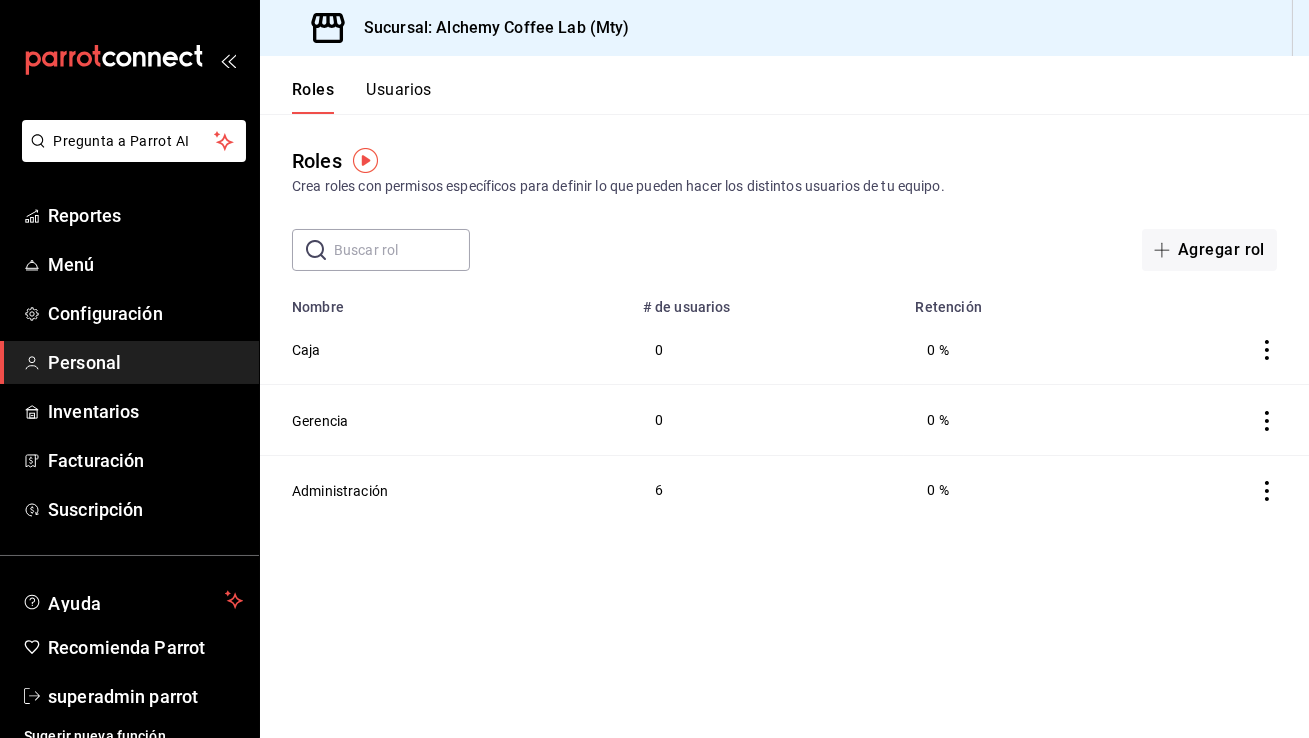 click on "Usuarios" at bounding box center [399, 97] 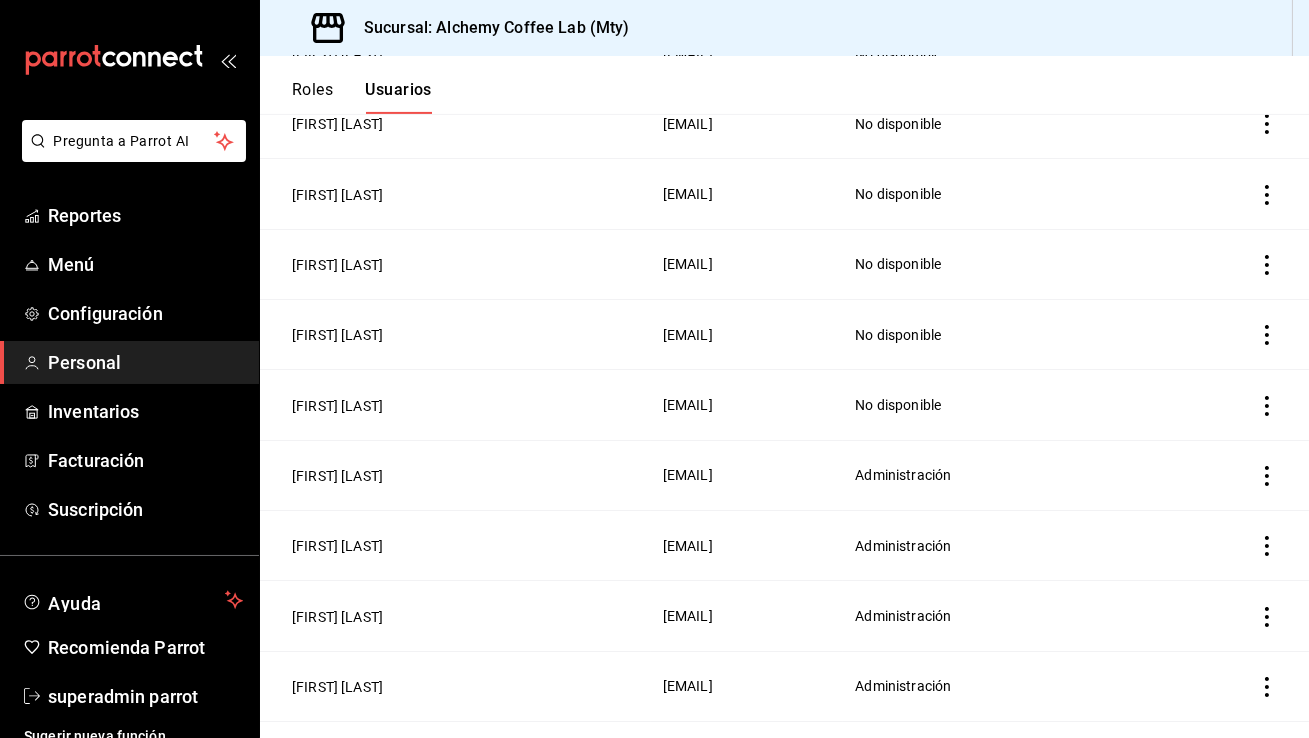 scroll, scrollTop: 1390, scrollLeft: 0, axis: vertical 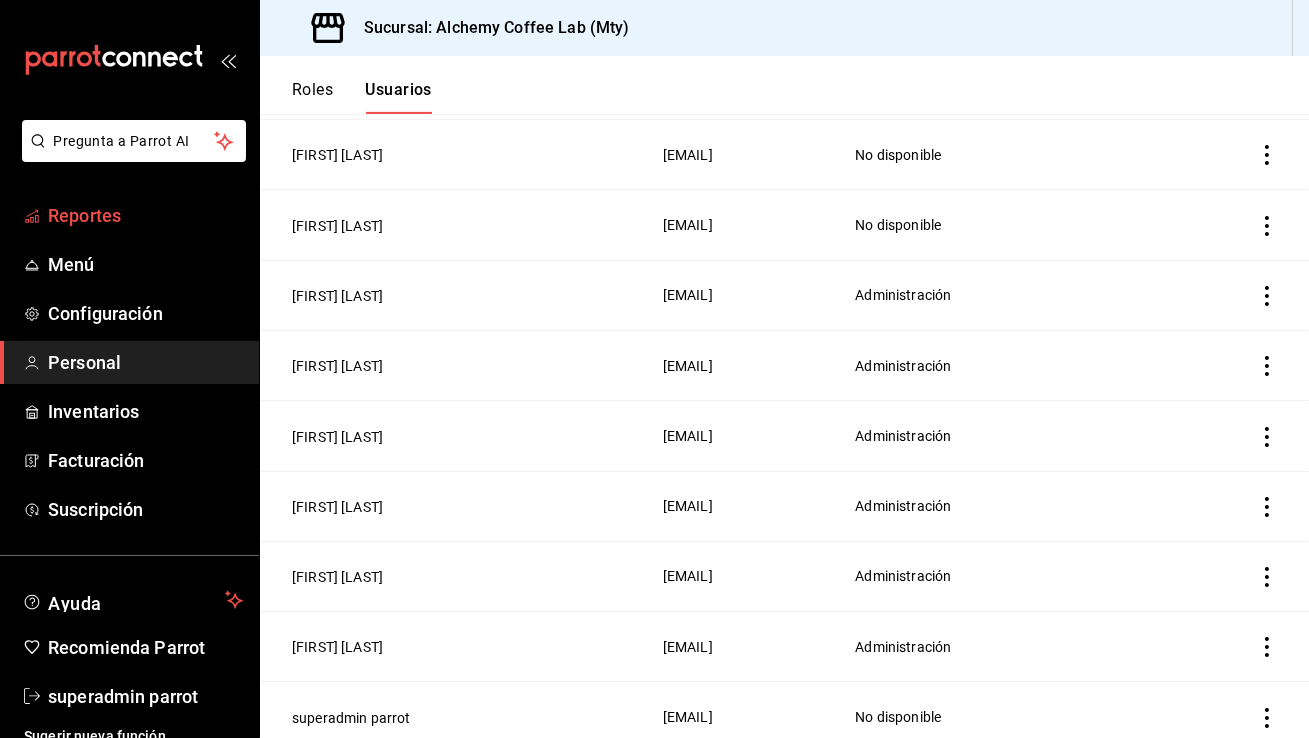 click on "Reportes" at bounding box center [145, 215] 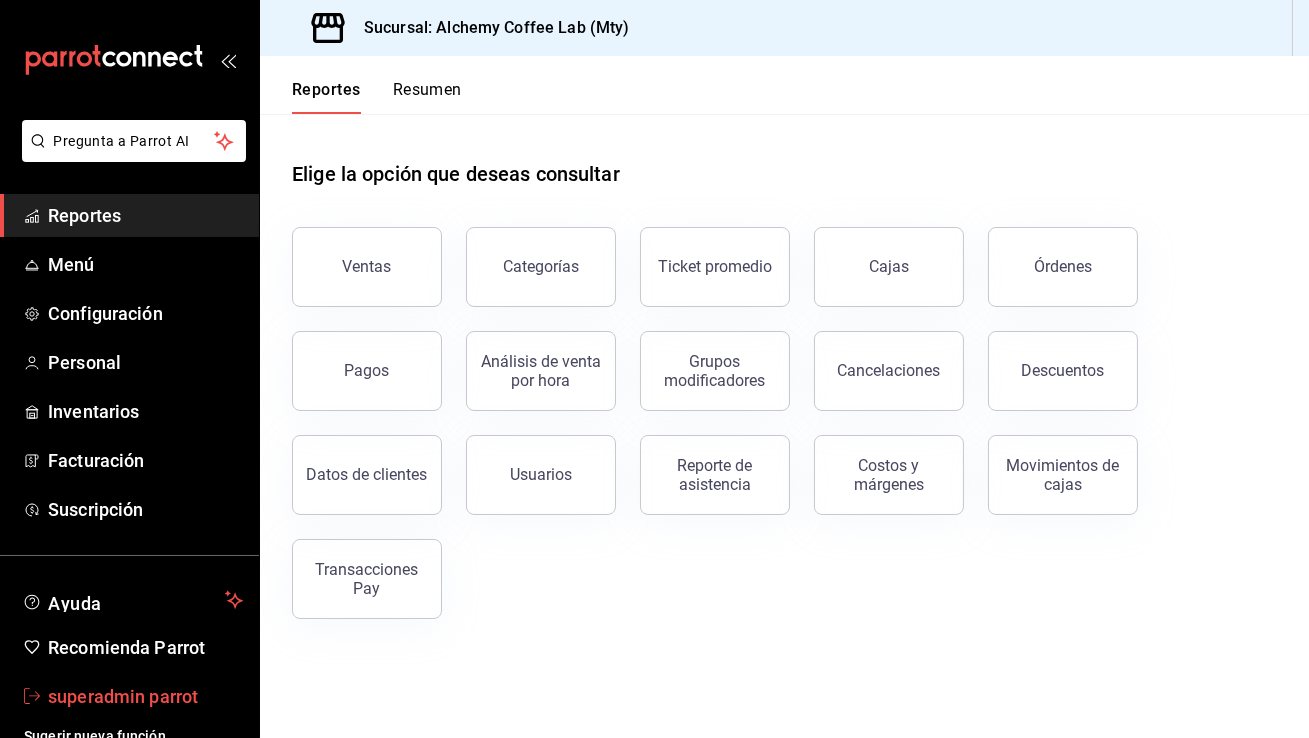 click on "superadmin parrot" at bounding box center (129, 696) 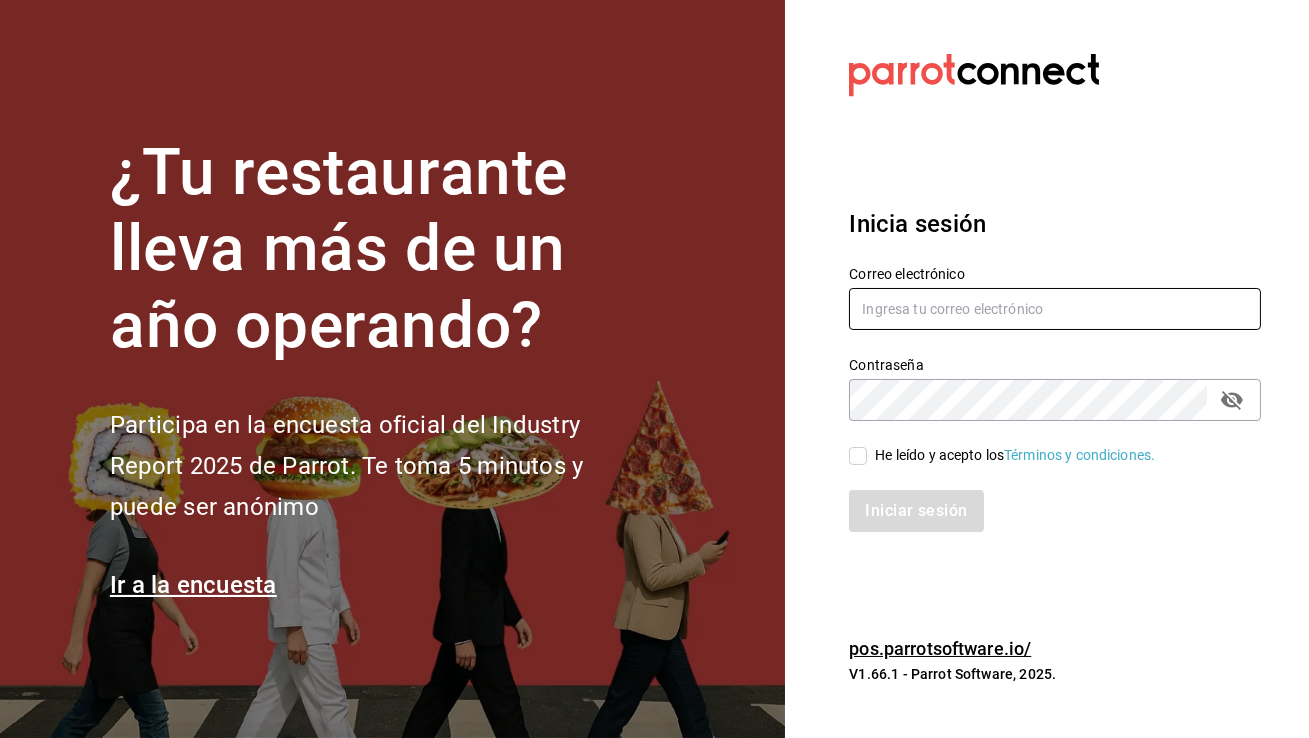 click at bounding box center (1055, 309) 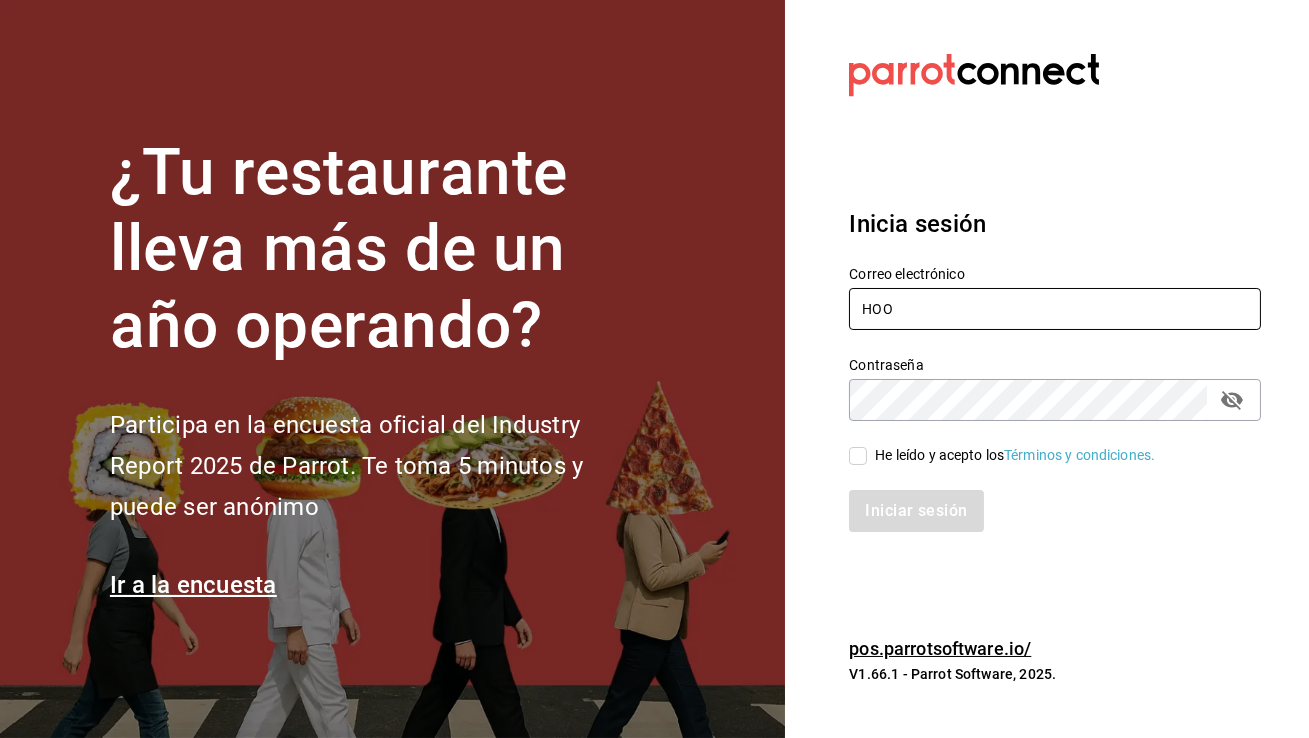 type on "[EMAIL]" 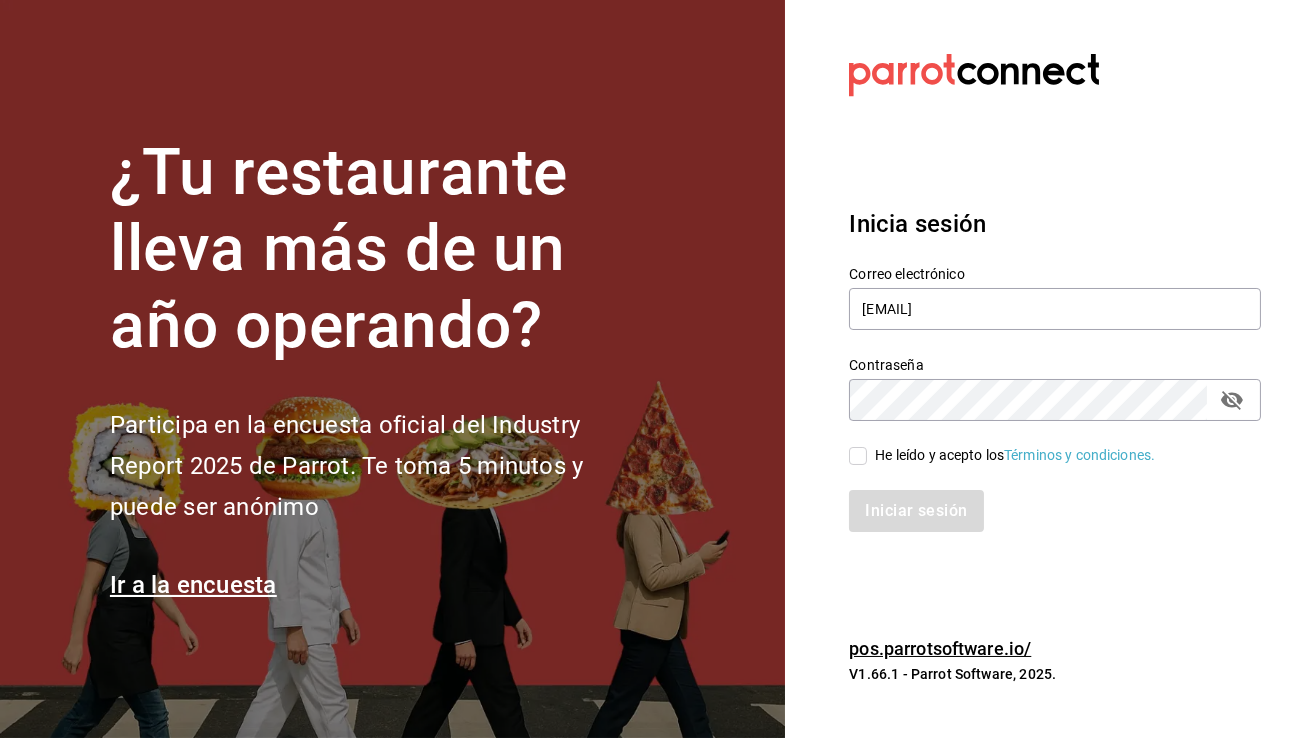 click on "He leído y acepto los  Términos y condiciones." at bounding box center (1011, 455) 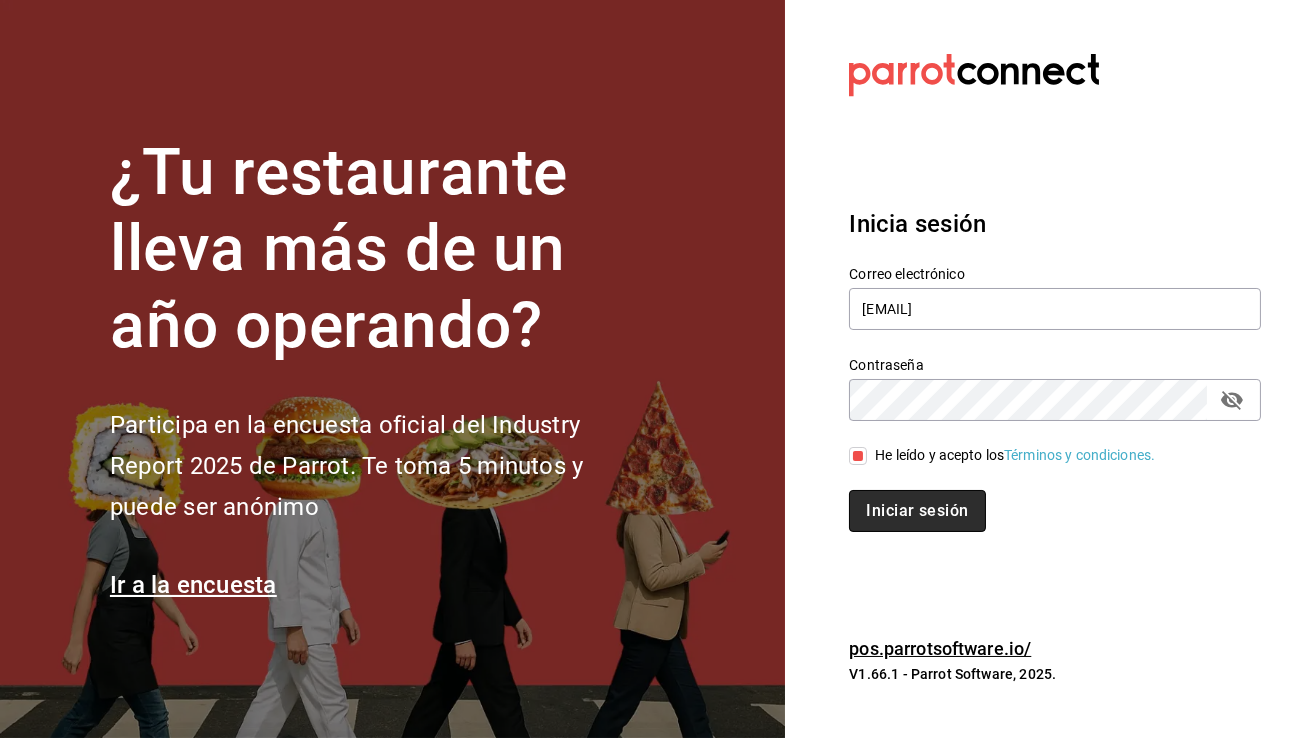 click on "Iniciar sesión" at bounding box center (917, 511) 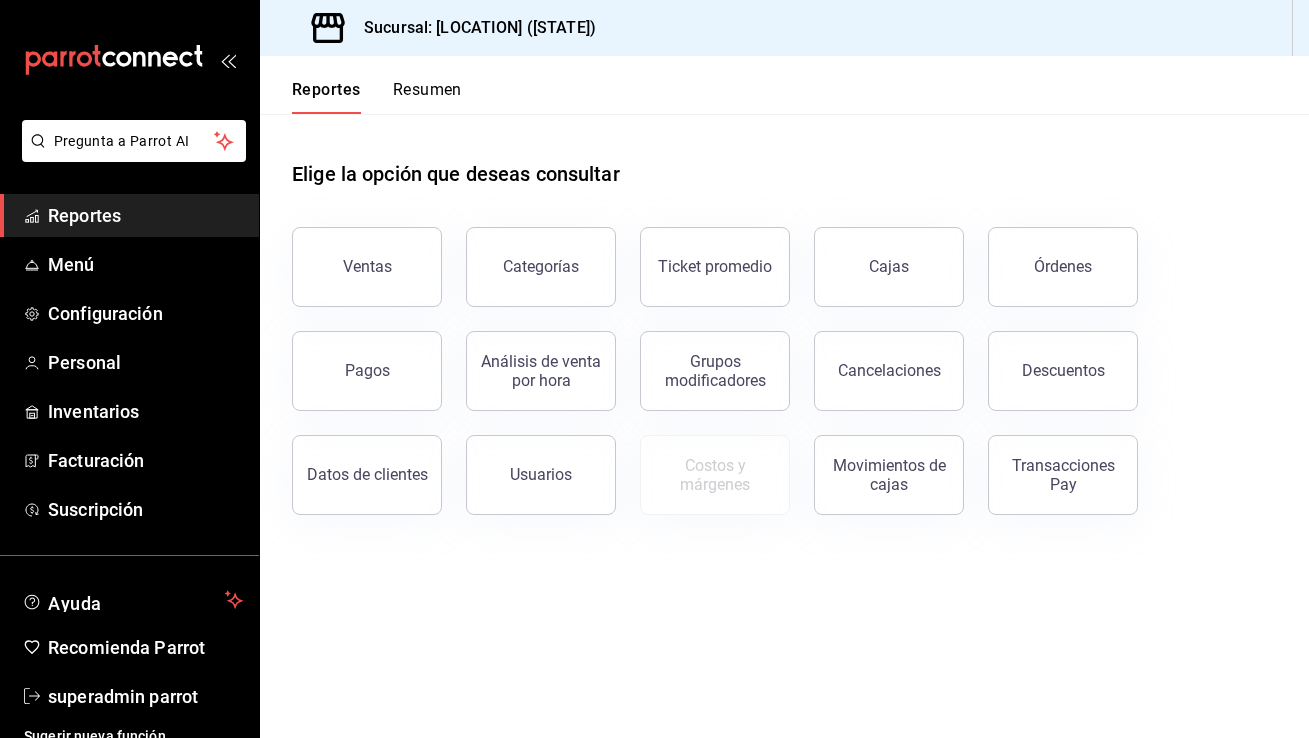 scroll, scrollTop: 0, scrollLeft: 0, axis: both 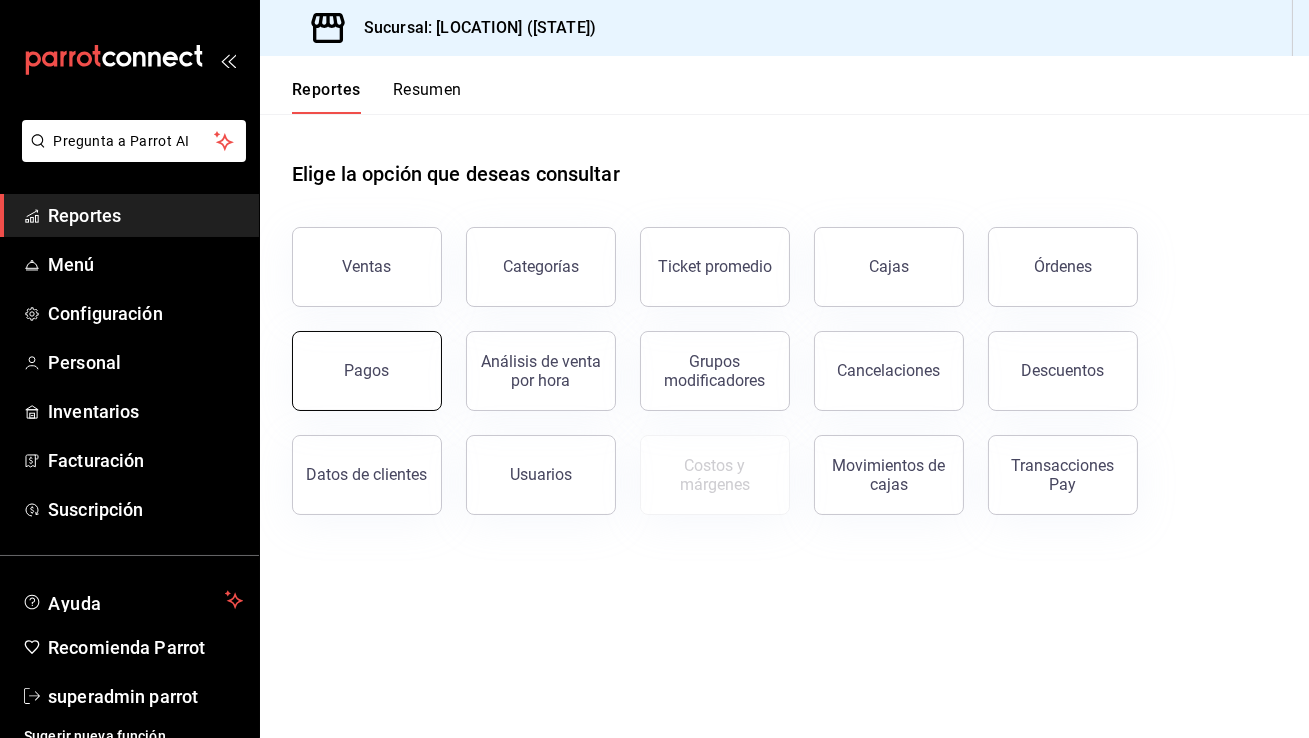 click on "Pagos" at bounding box center (367, 371) 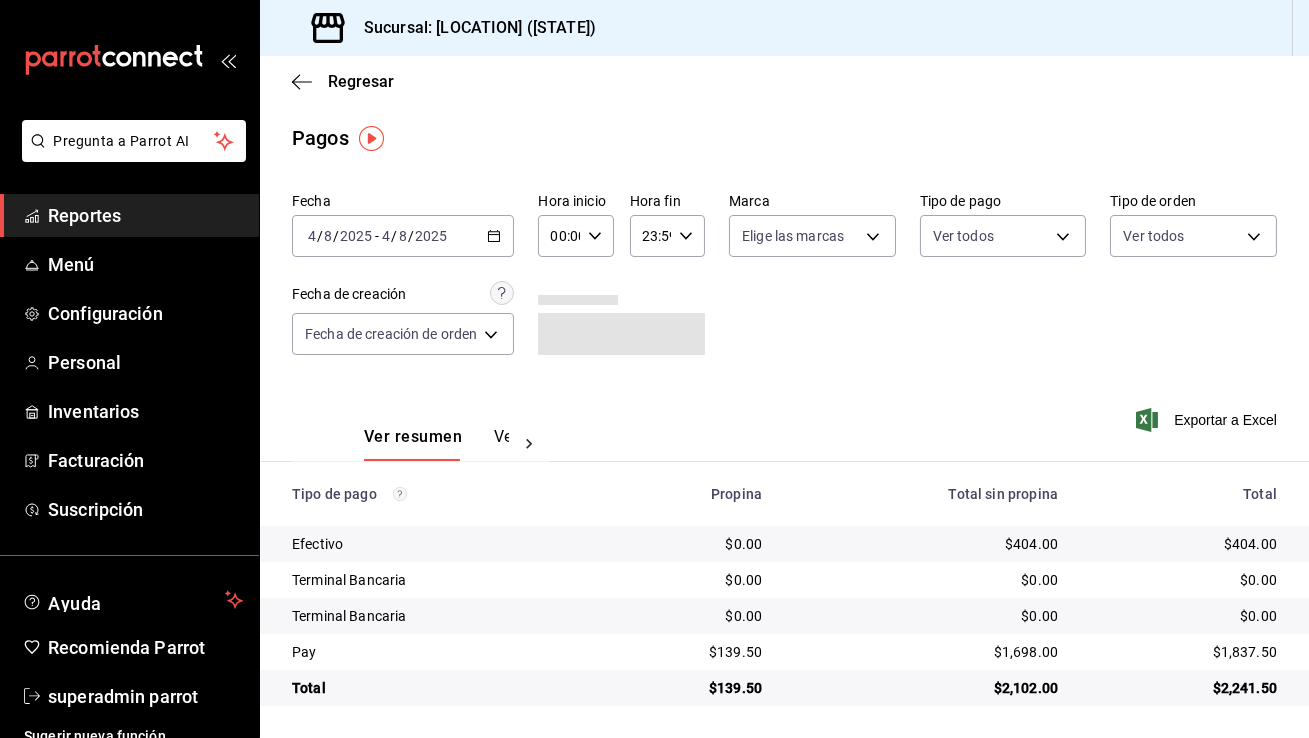 click on "2025-08-04 4 / 8 / 2025 - 2025-08-04 4 / 8 / 2025" at bounding box center (403, 236) 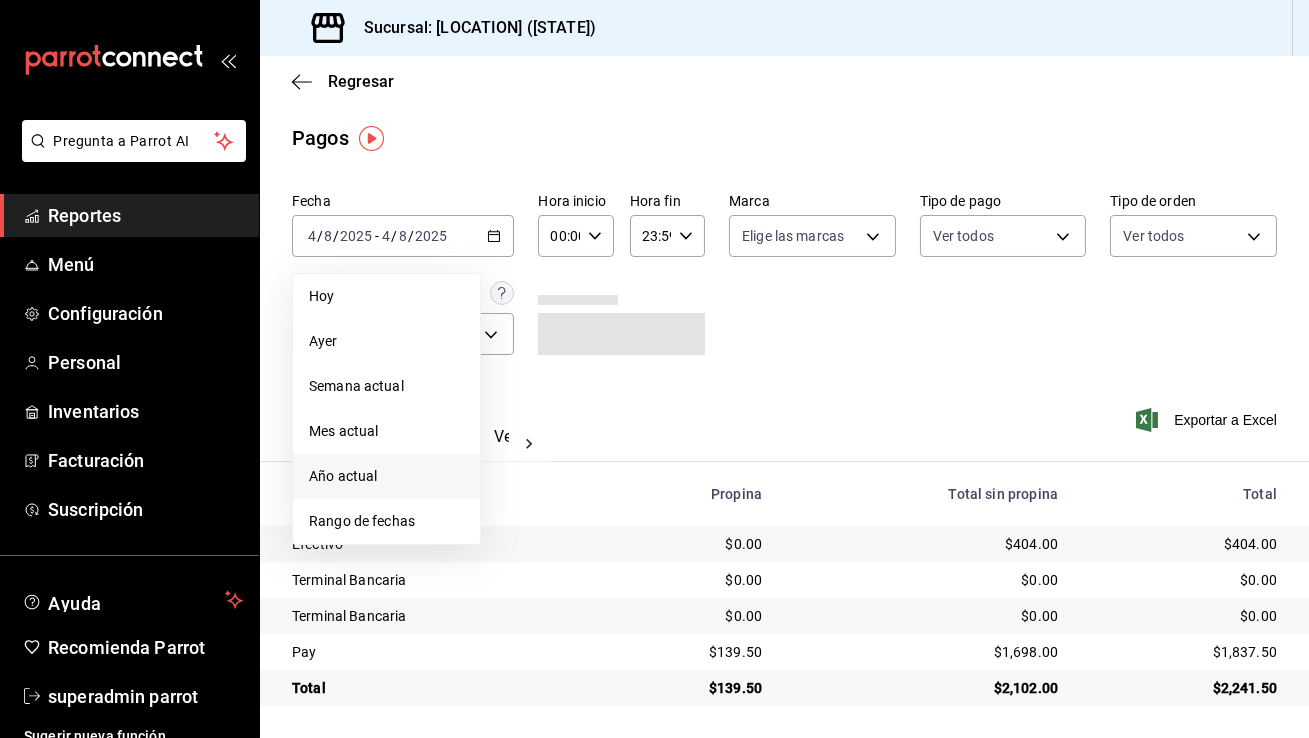 click on "Año actual" at bounding box center (386, 476) 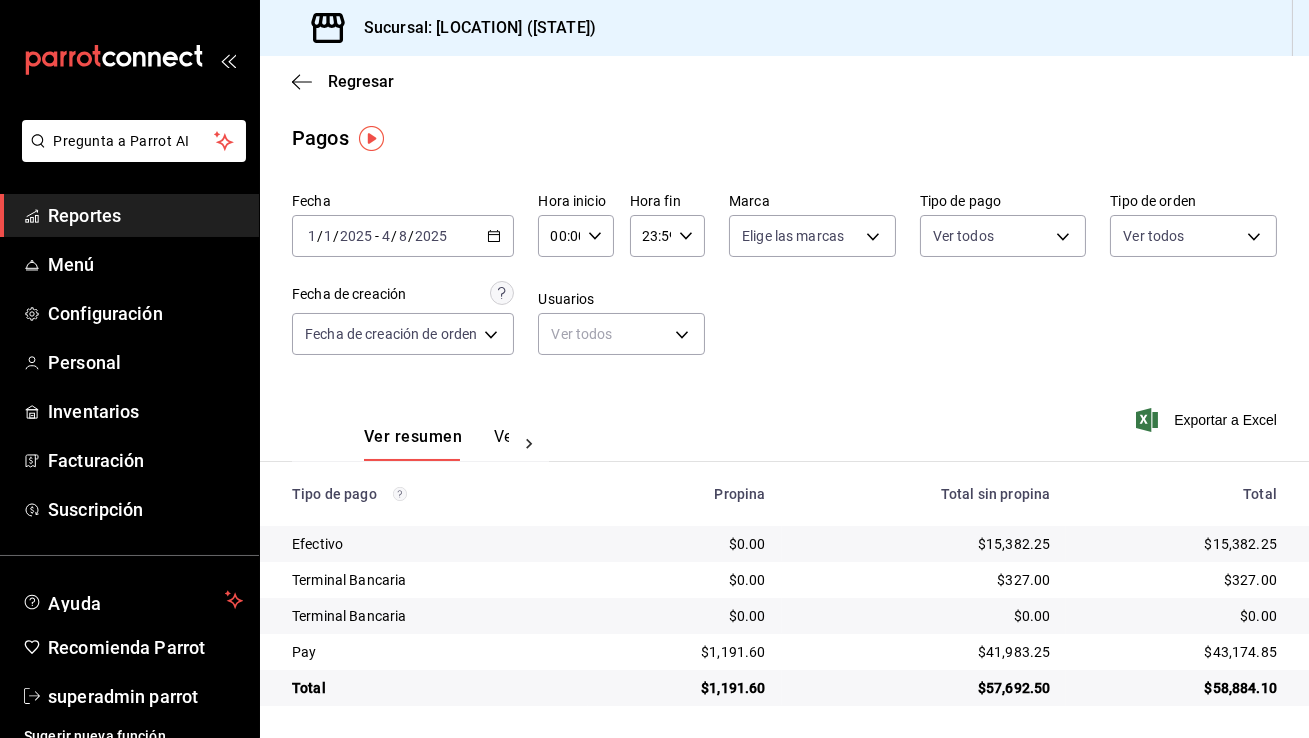 scroll, scrollTop: 0, scrollLeft: 0, axis: both 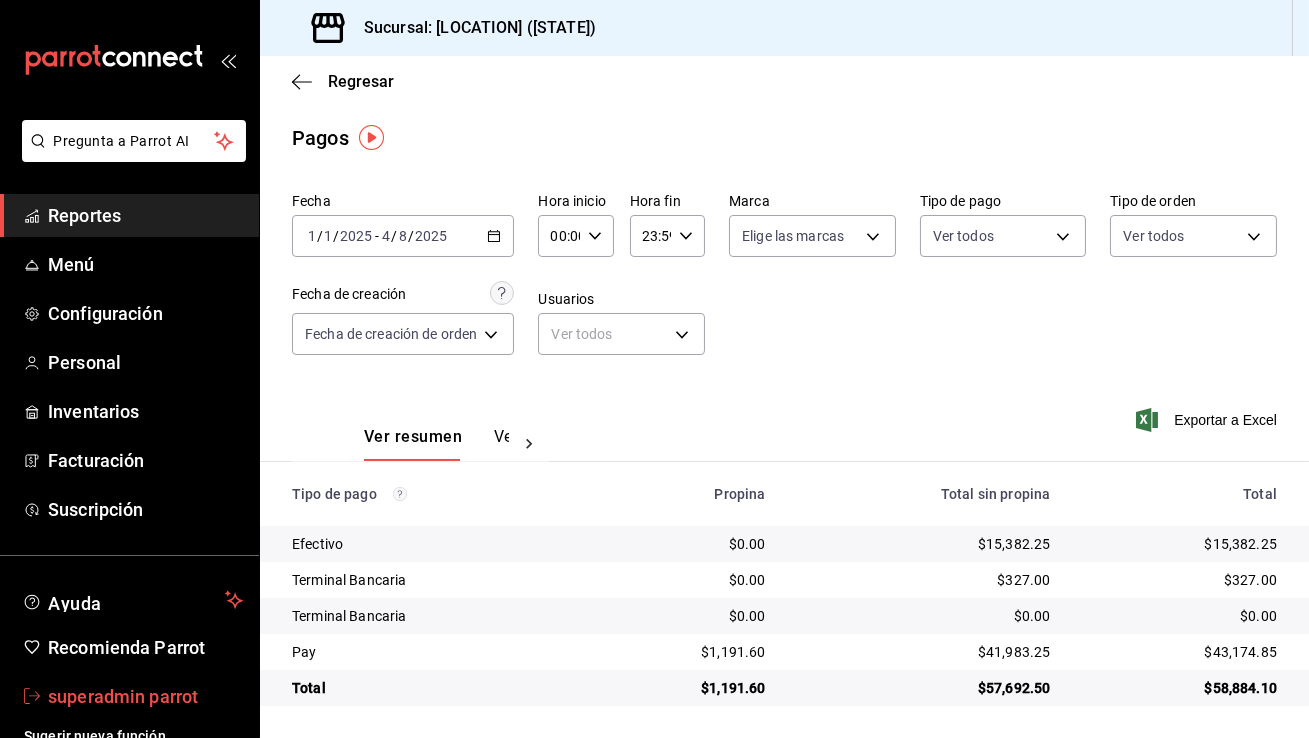 click on "superadmin parrot" at bounding box center (145, 696) 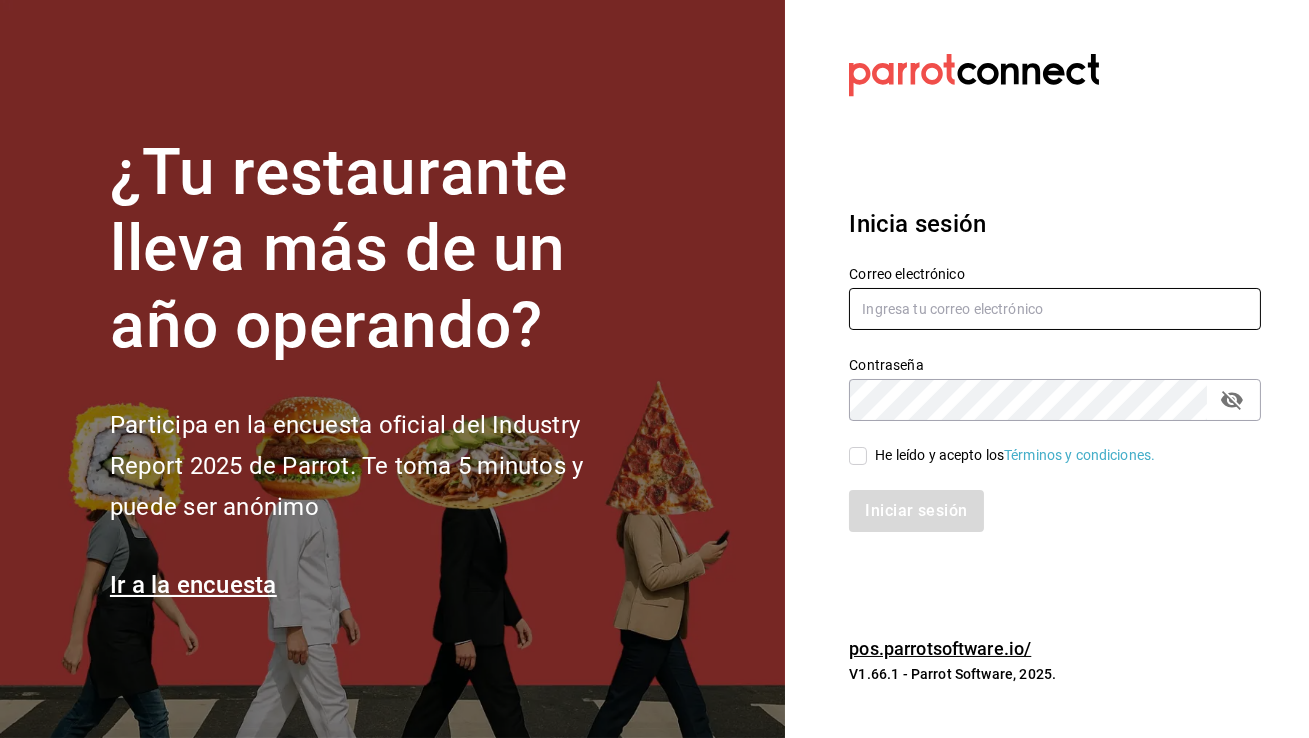 click at bounding box center (1055, 309) 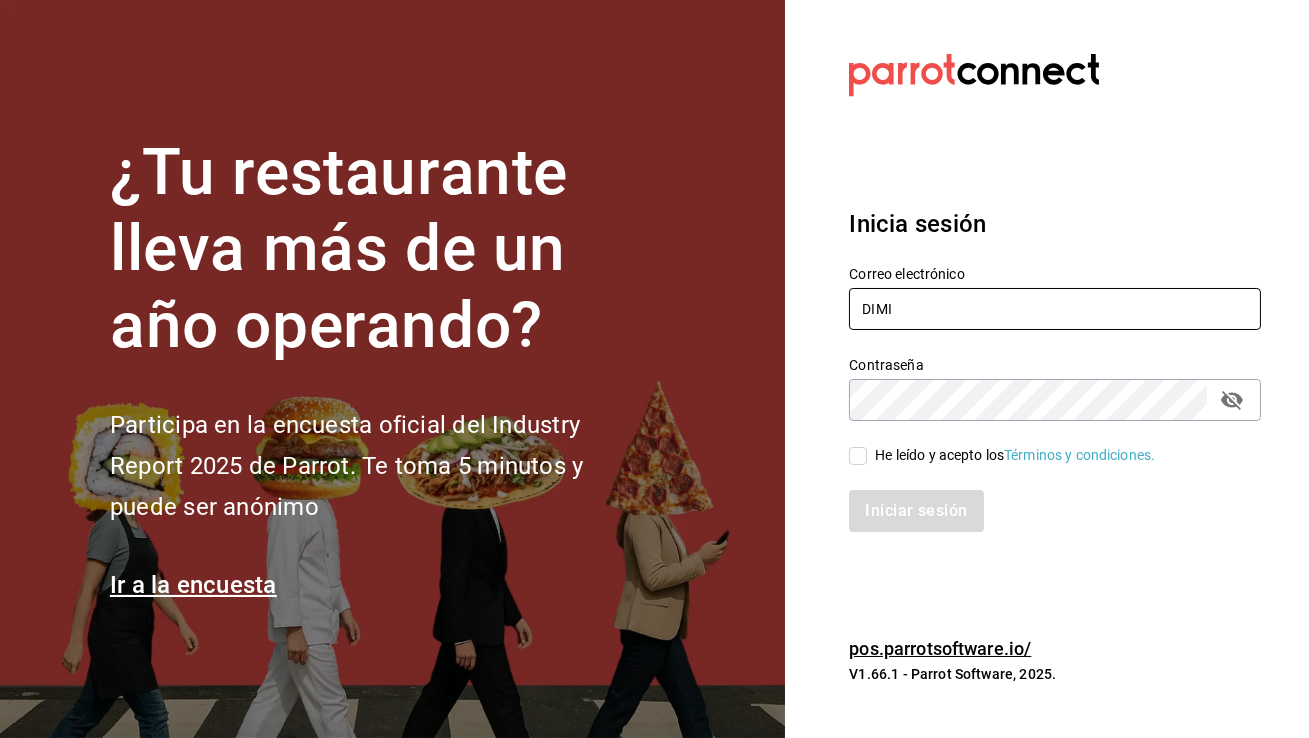 type on "dimitris@restaurante.com" 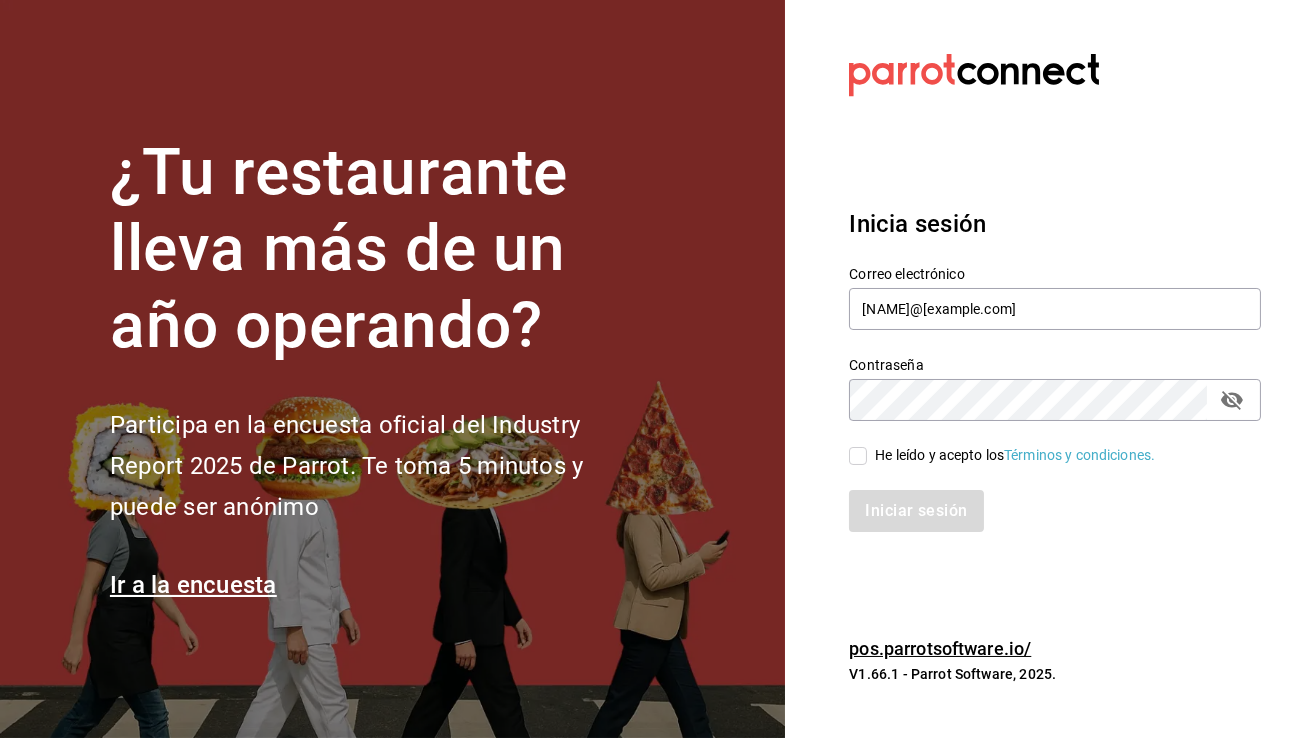 click on "He leído y acepto los  Términos y condiciones." at bounding box center (858, 456) 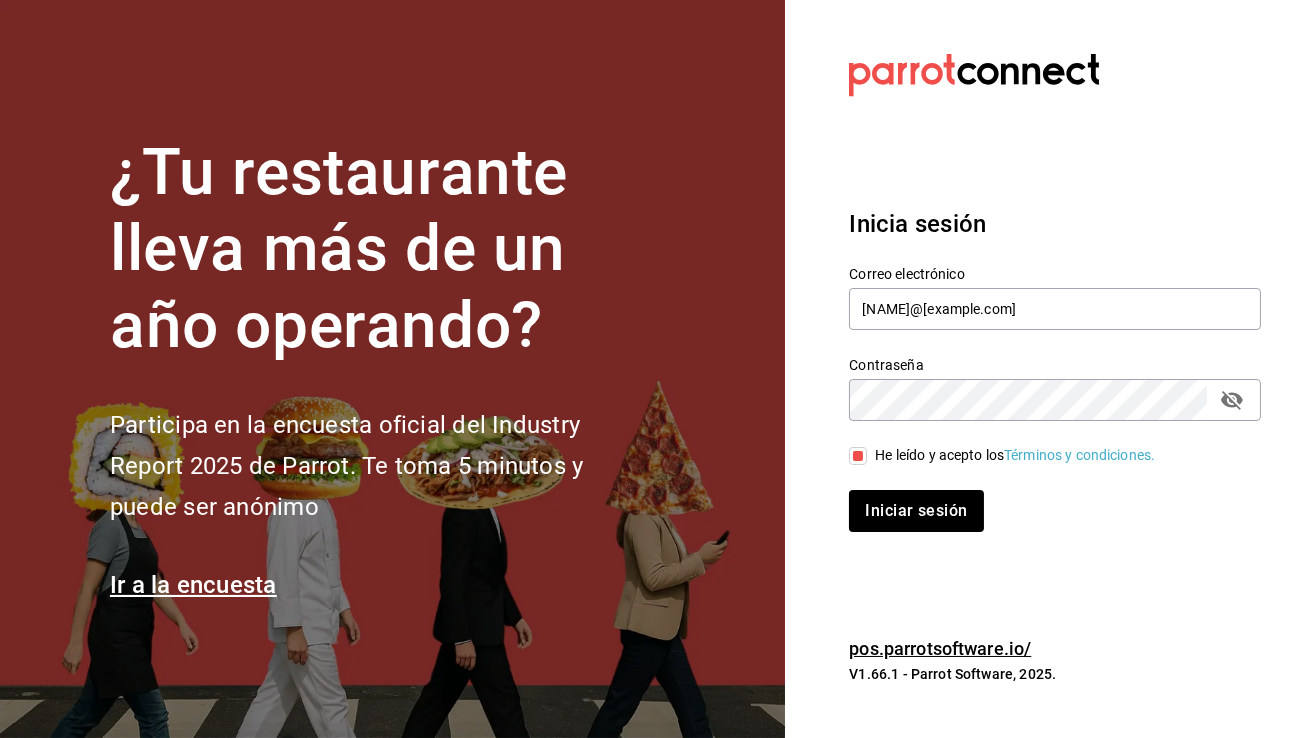 click on "Iniciar sesión" at bounding box center [1043, 499] 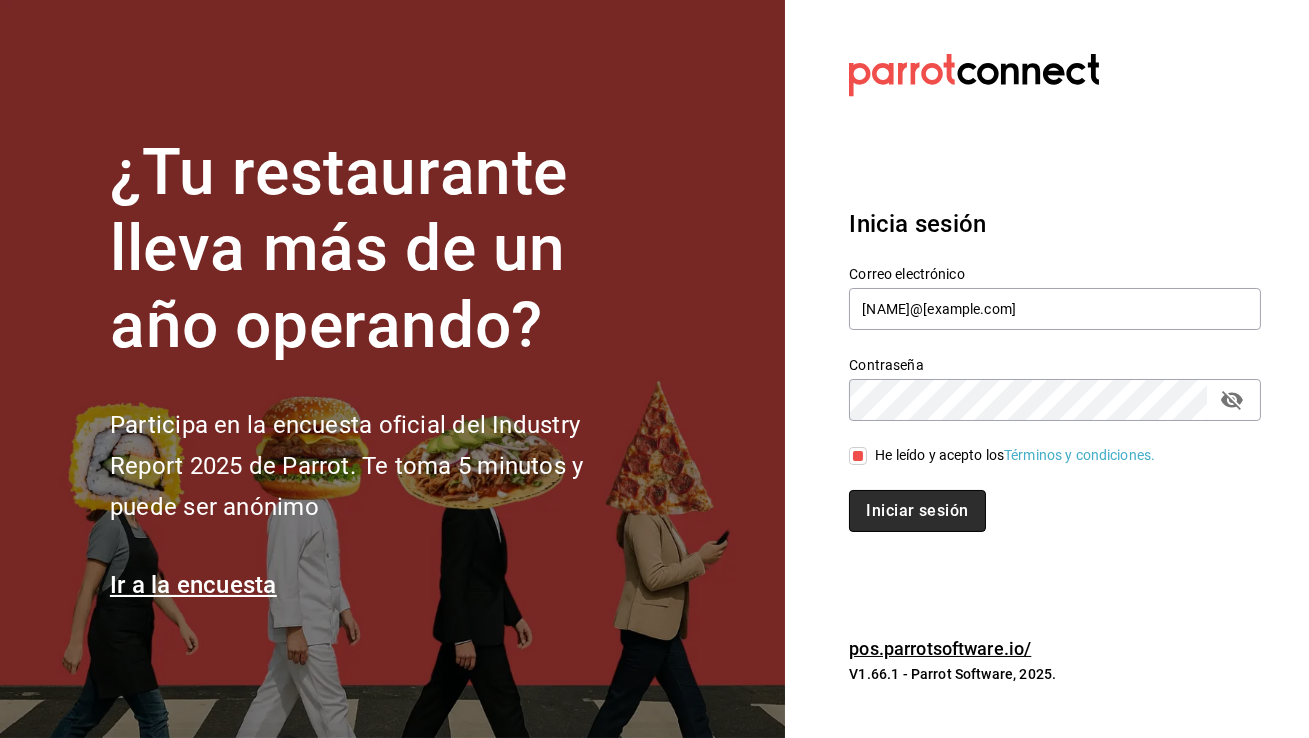 click on "Iniciar sesión" at bounding box center (917, 511) 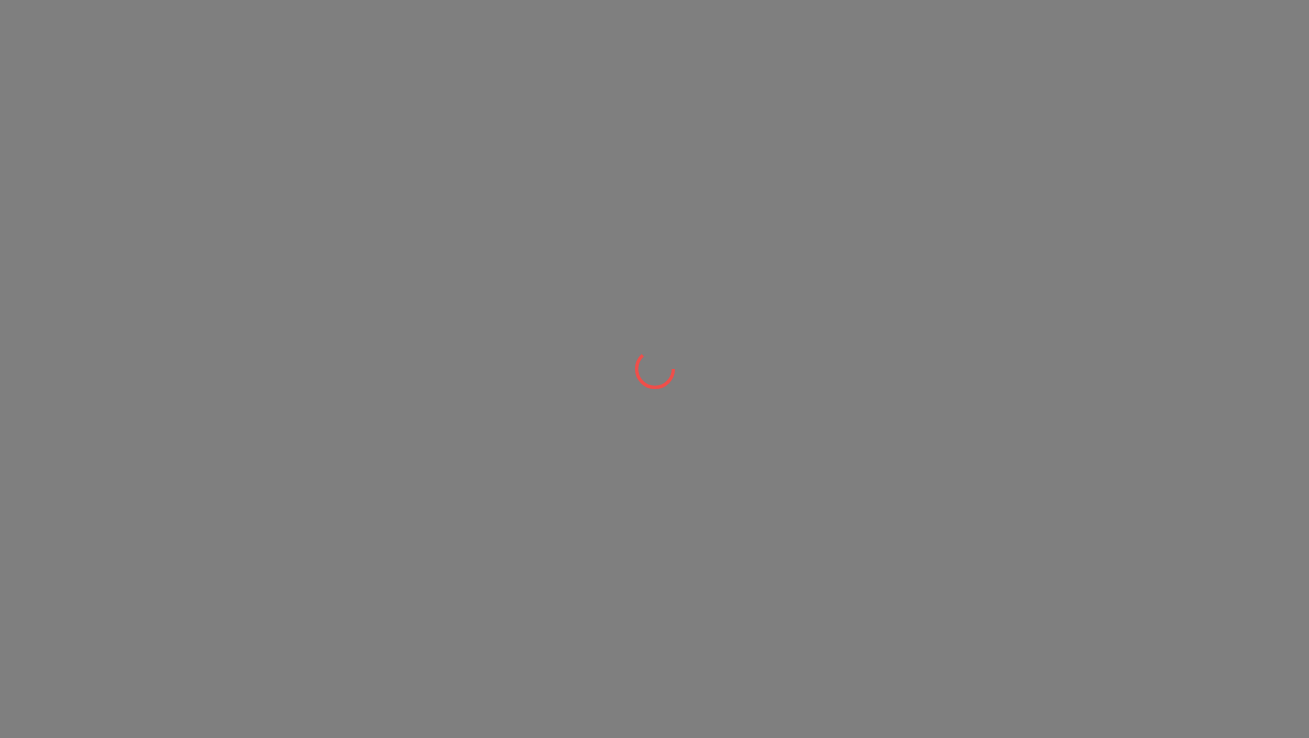 scroll, scrollTop: 0, scrollLeft: 0, axis: both 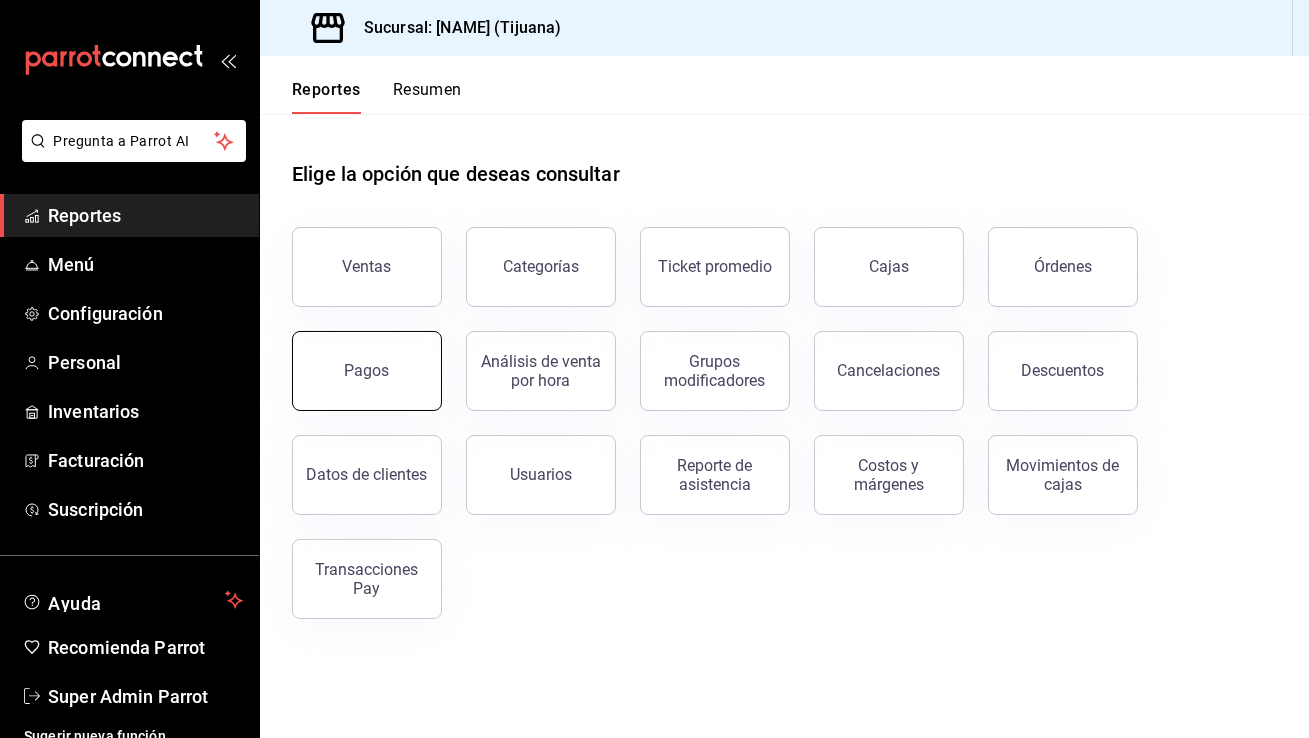 click on "Pagos" at bounding box center (367, 371) 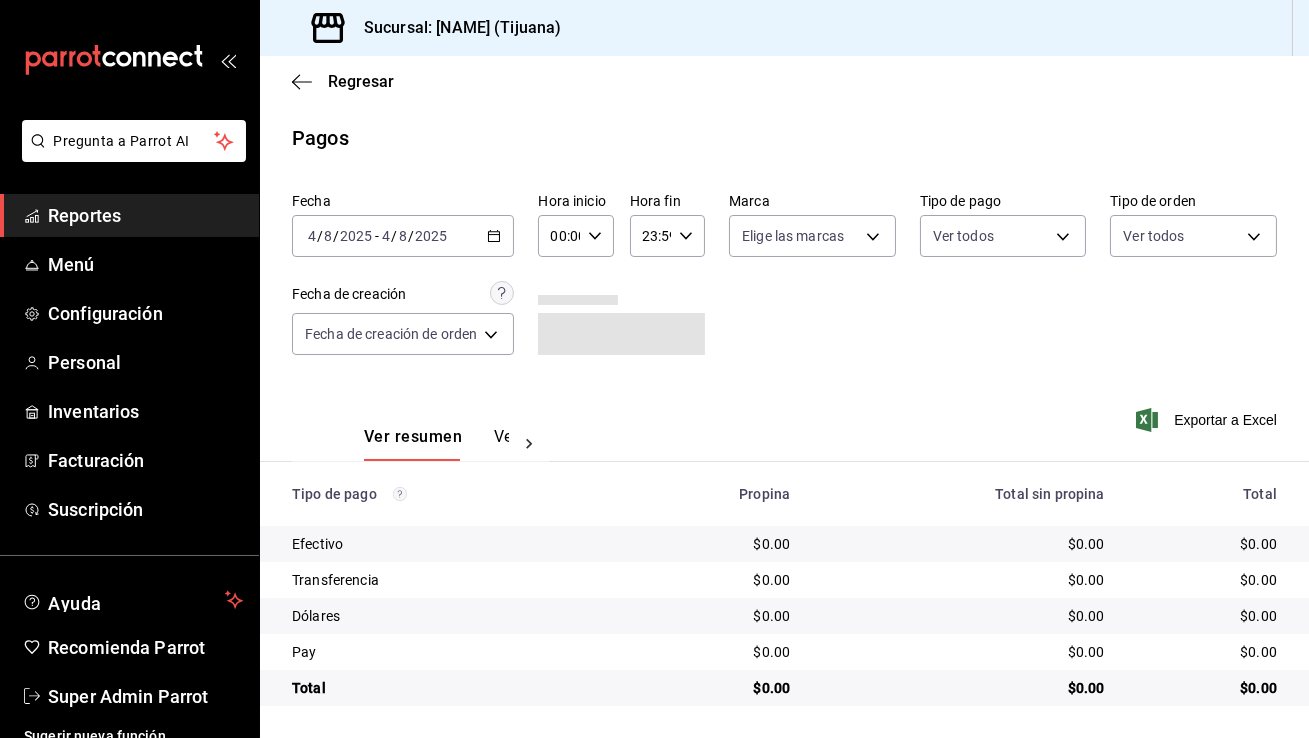 click on "2025-08-04 4 / 8 / 2025 - 2025-08-04 4 / 8 / 2025" at bounding box center (403, 236) 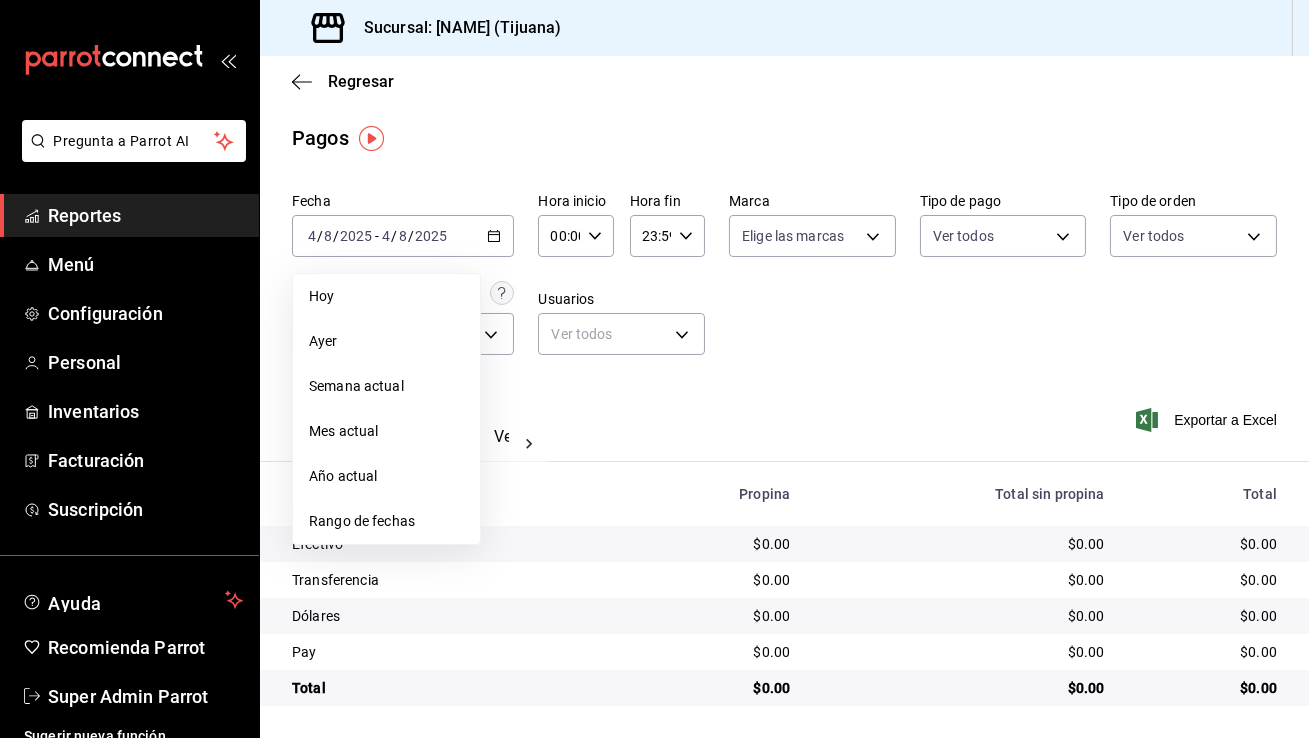 click on "Año actual" at bounding box center [386, 476] 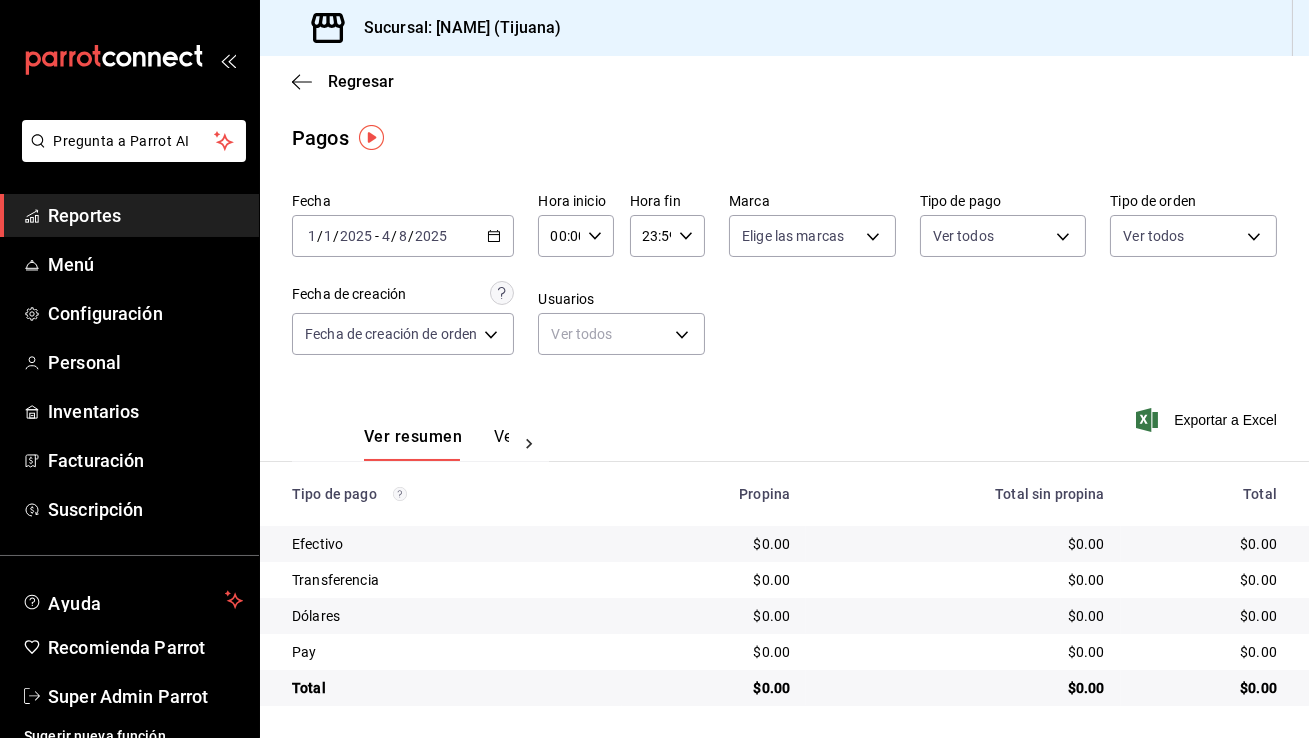 scroll, scrollTop: 0, scrollLeft: 0, axis: both 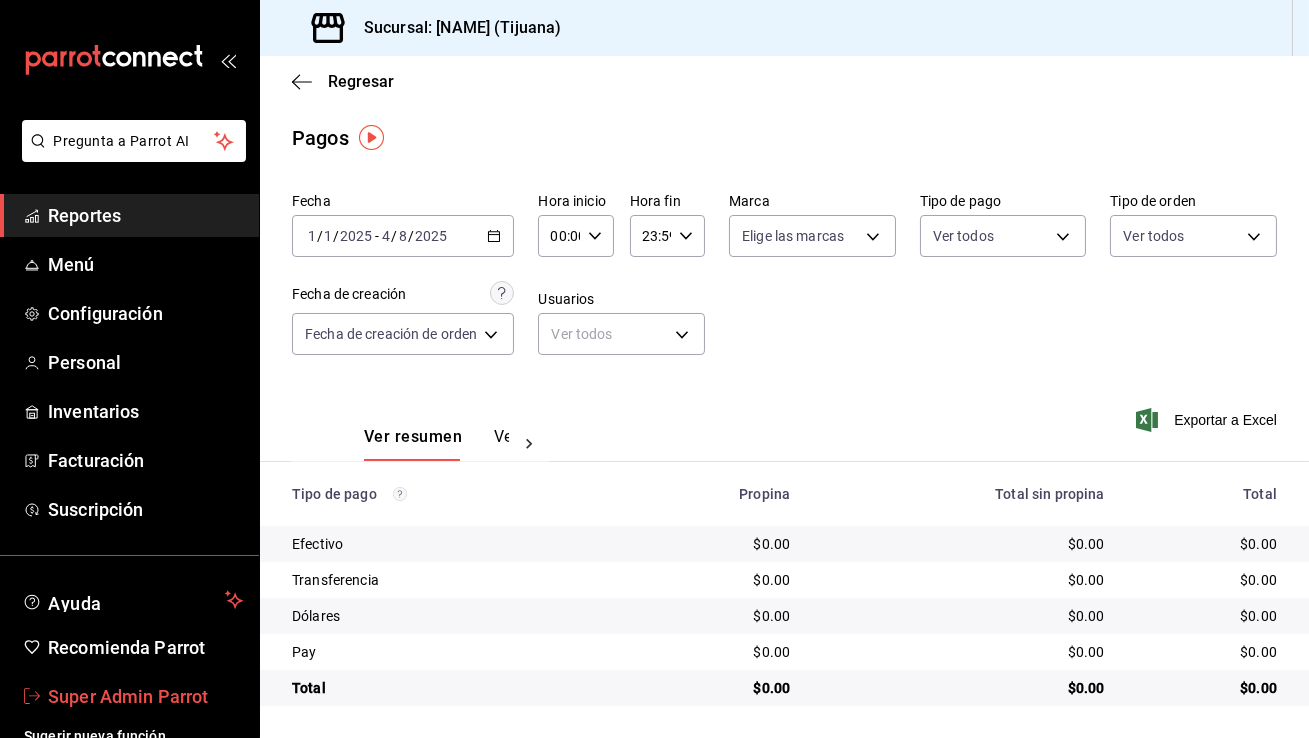 click on "Super Admin Parrot" at bounding box center [145, 696] 